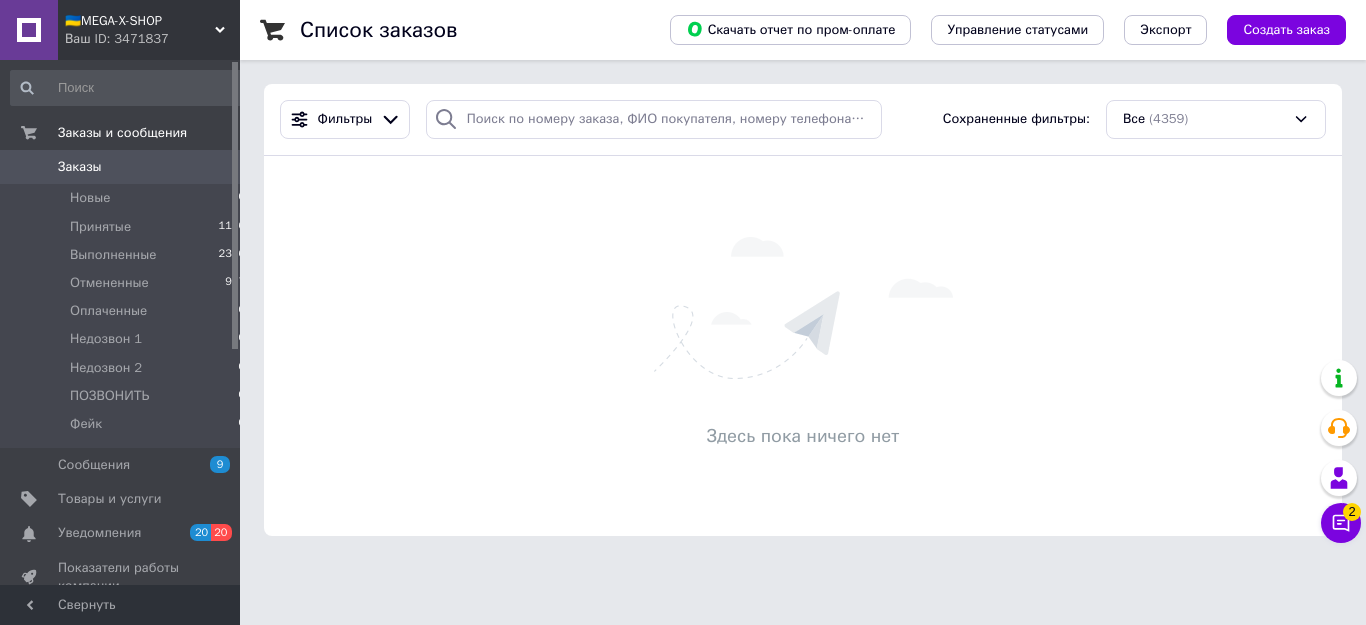 scroll, scrollTop: 0, scrollLeft: 0, axis: both 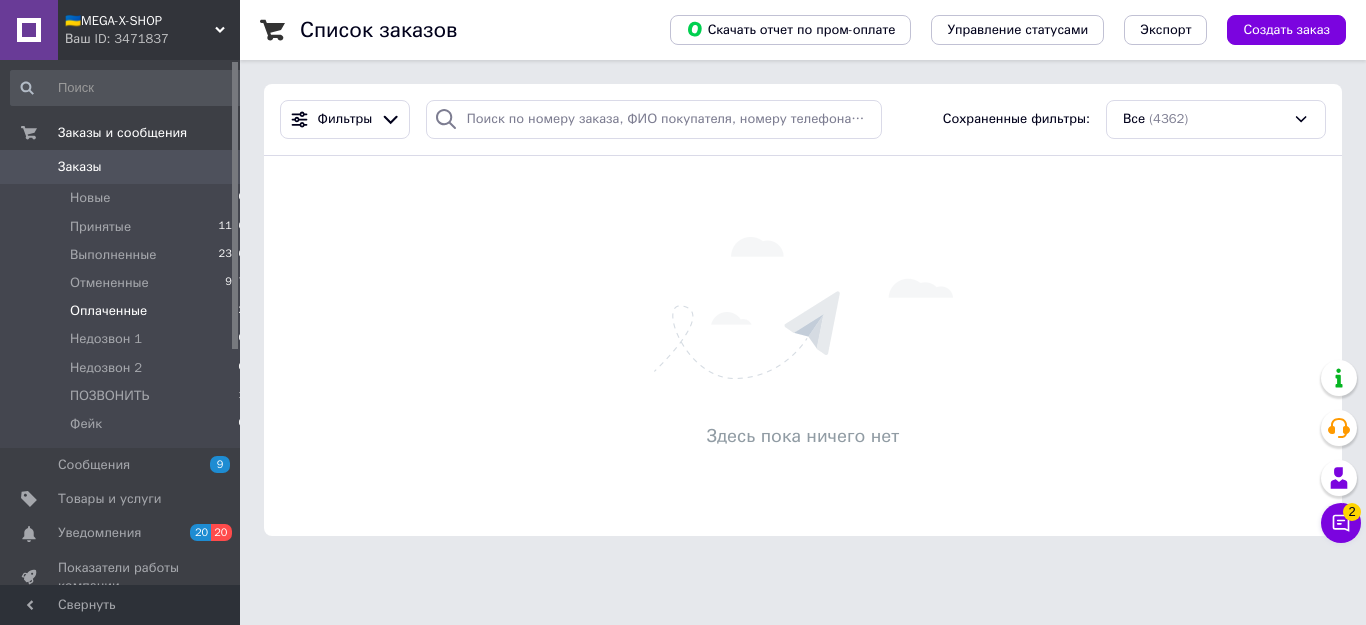click on "Оплаченные 2" at bounding box center (128, 311) 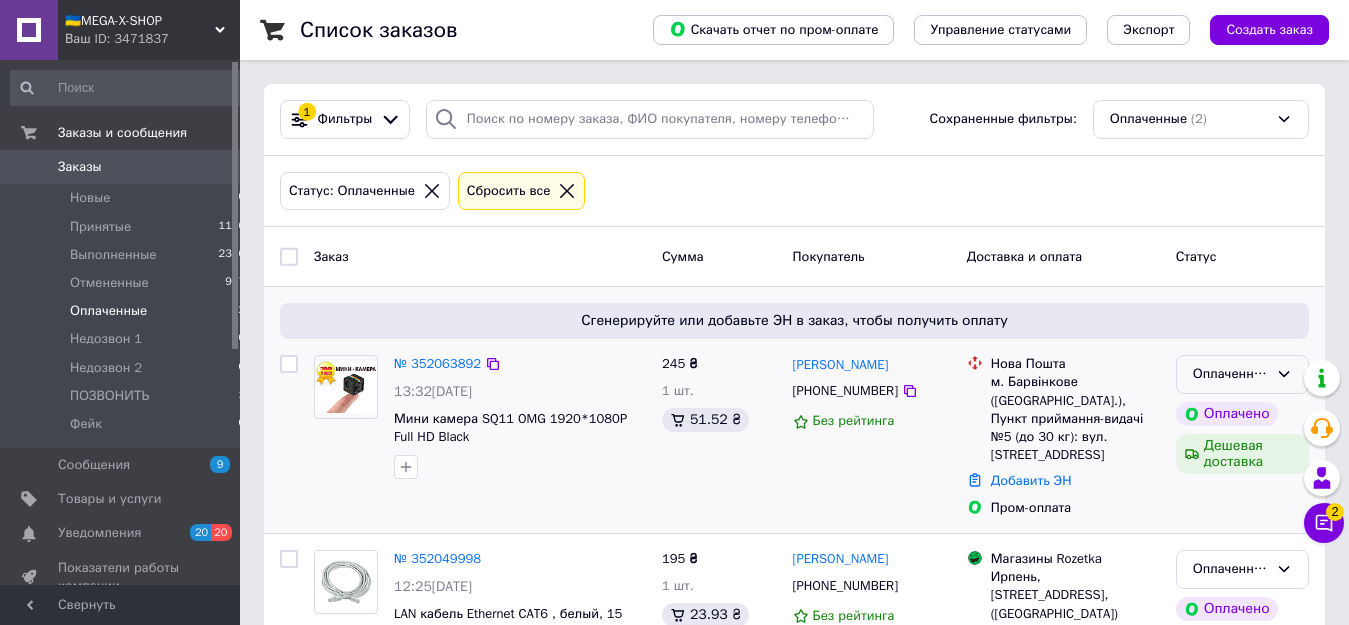 drag, startPoint x: 1235, startPoint y: 371, endPoint x: 1239, endPoint y: 392, distance: 21.377558 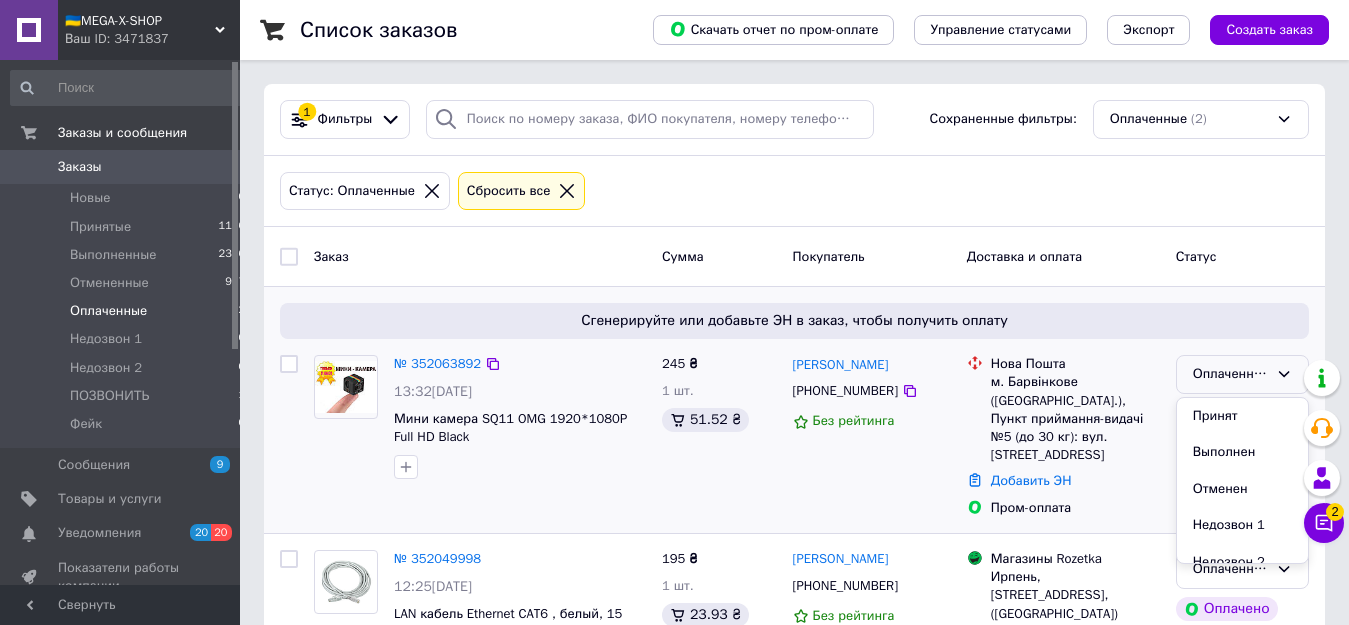 scroll, scrollTop: 91, scrollLeft: 0, axis: vertical 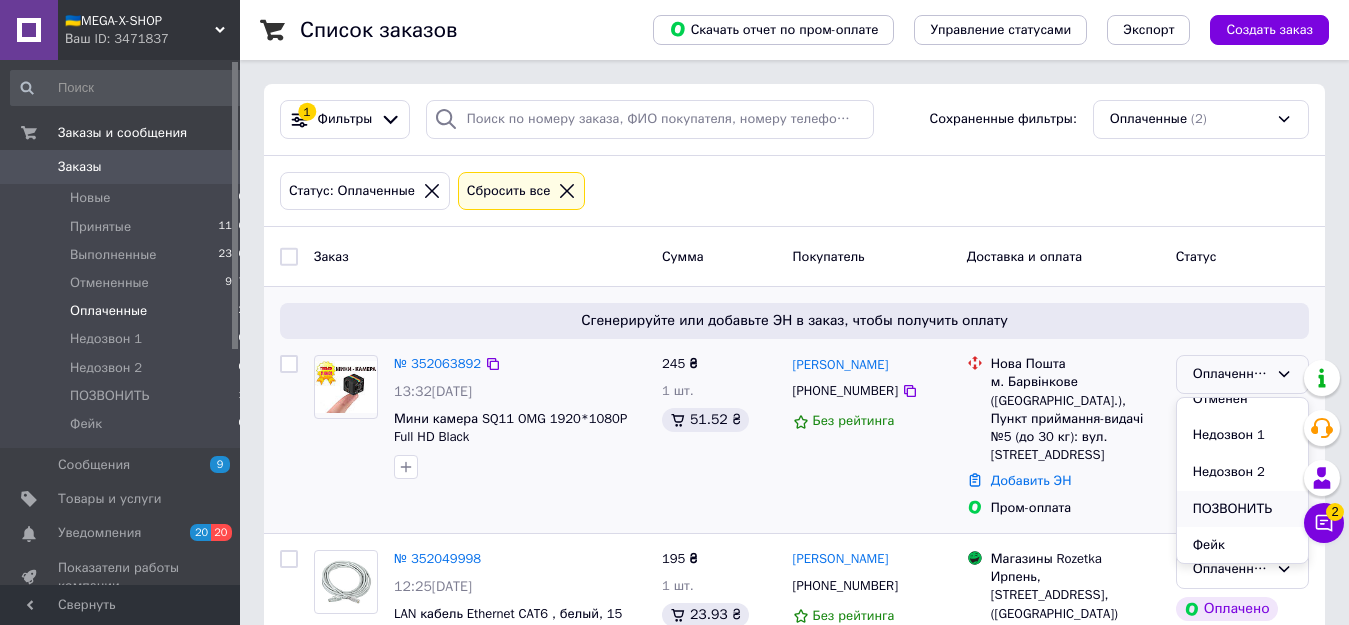 click on "ПОЗВОНИТЬ" at bounding box center [1242, 509] 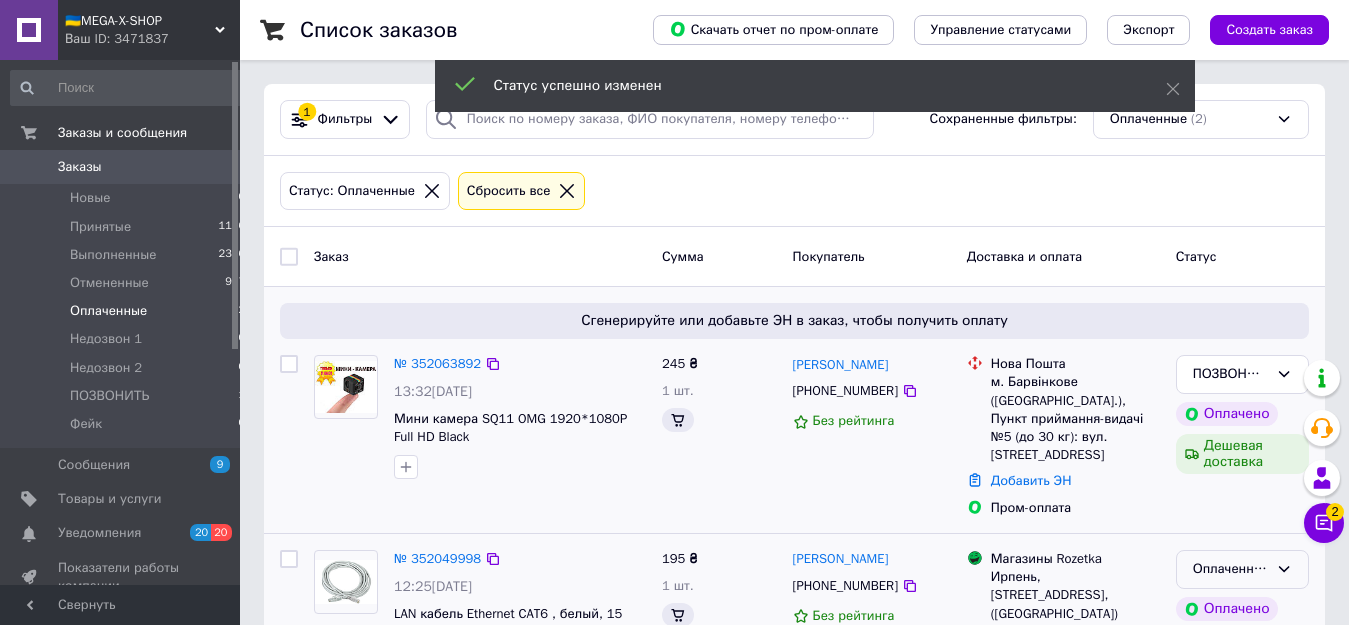 click on "Оплаченный" at bounding box center (1230, 569) 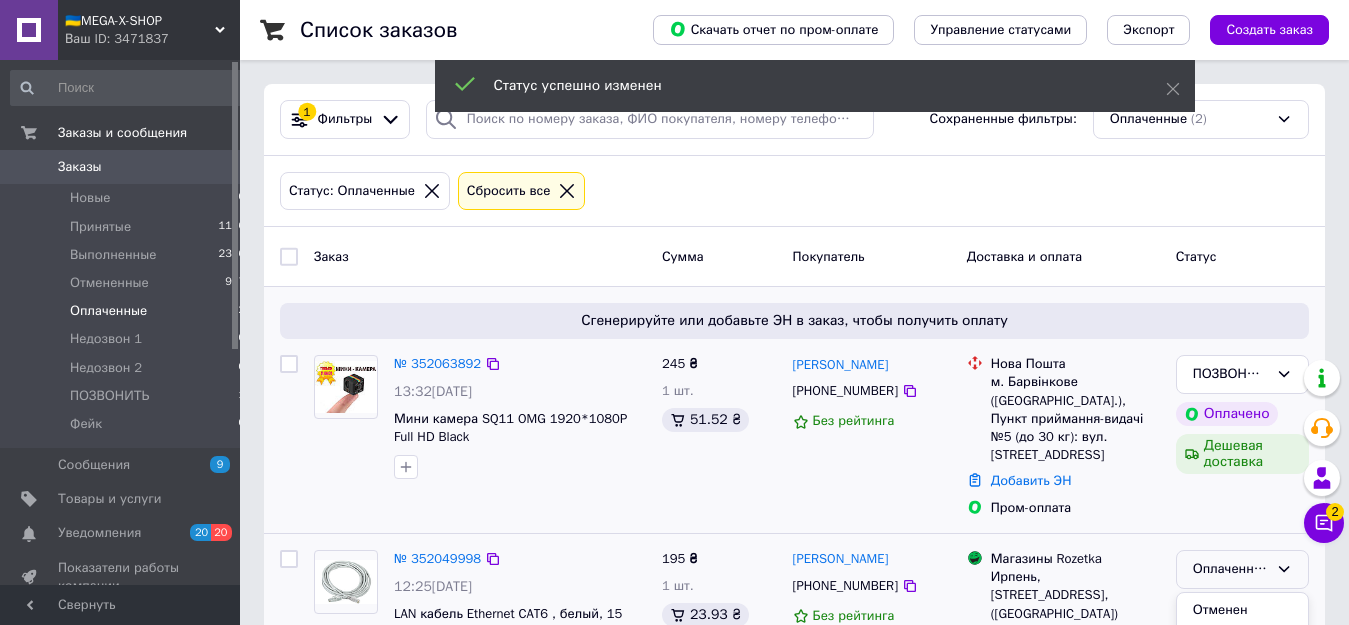 scroll, scrollTop: 91, scrollLeft: 0, axis: vertical 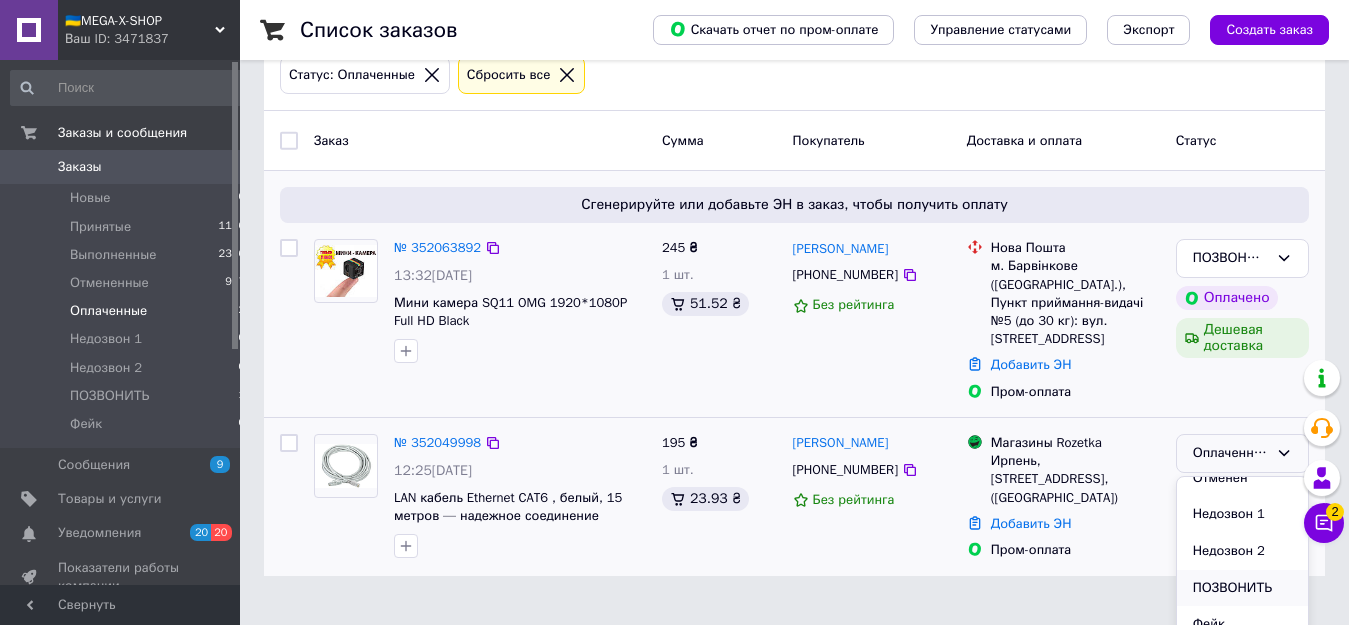 click on "ПОЗВОНИТЬ" at bounding box center (1242, 588) 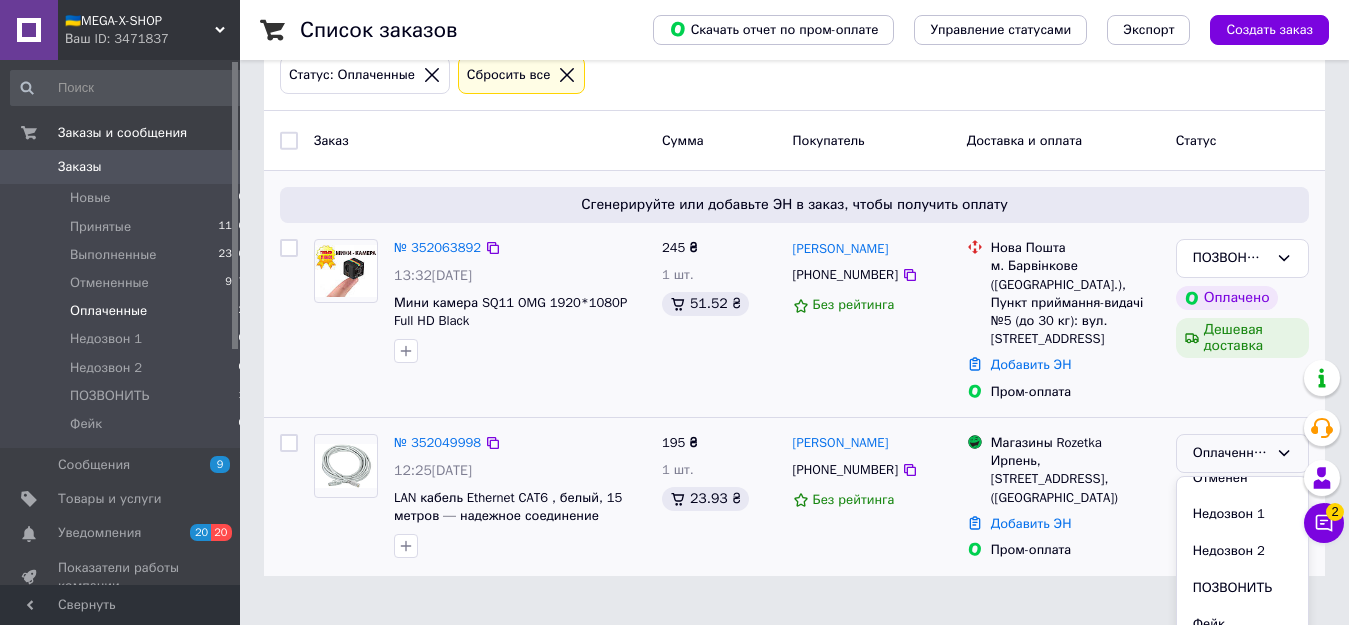 scroll, scrollTop: 71, scrollLeft: 0, axis: vertical 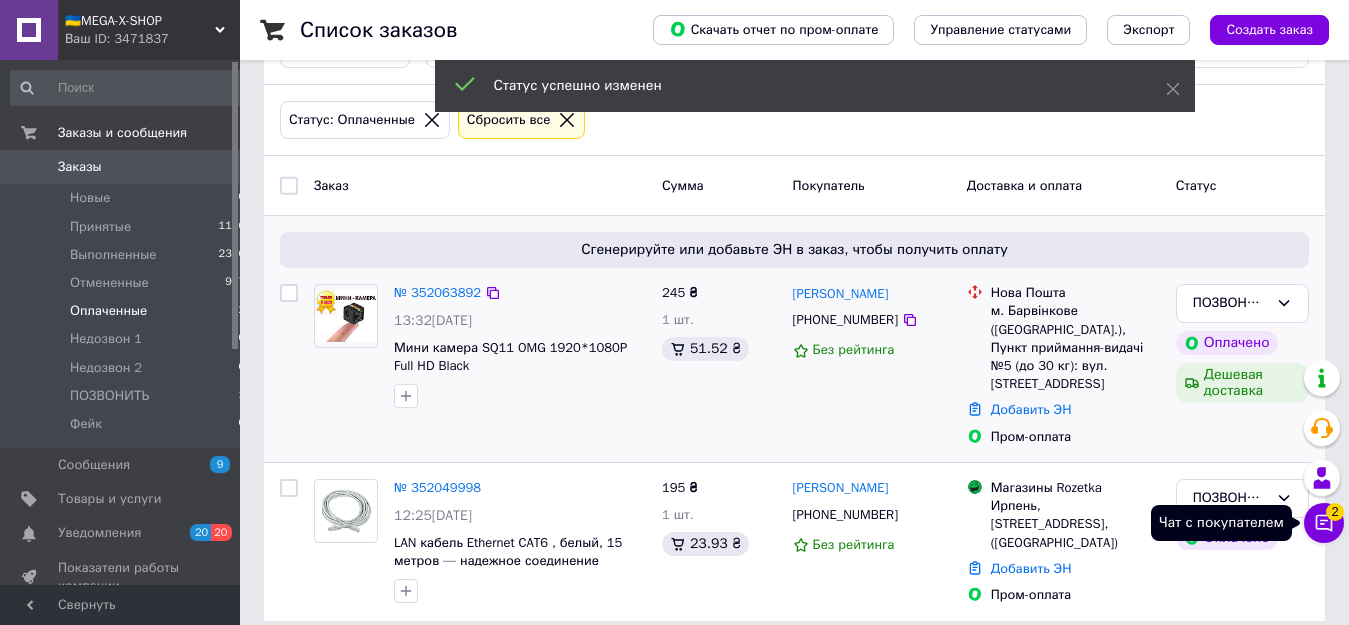 click on "Чат с покупателем 2" at bounding box center (1324, 523) 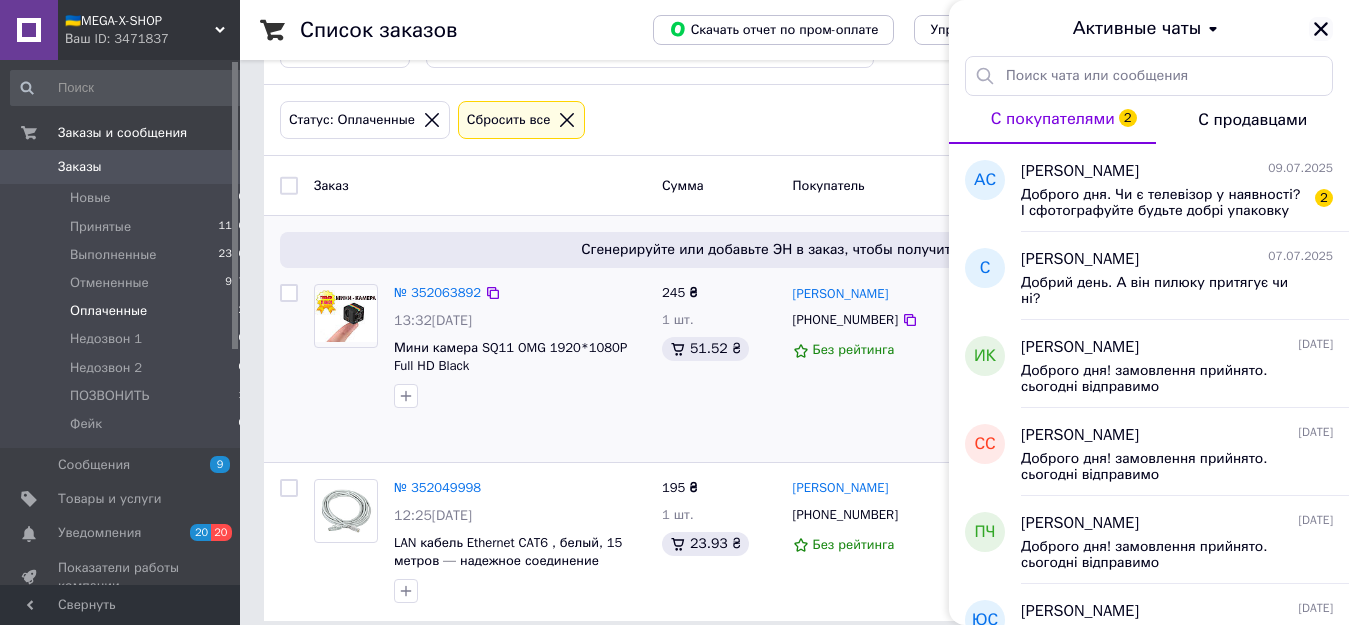 click 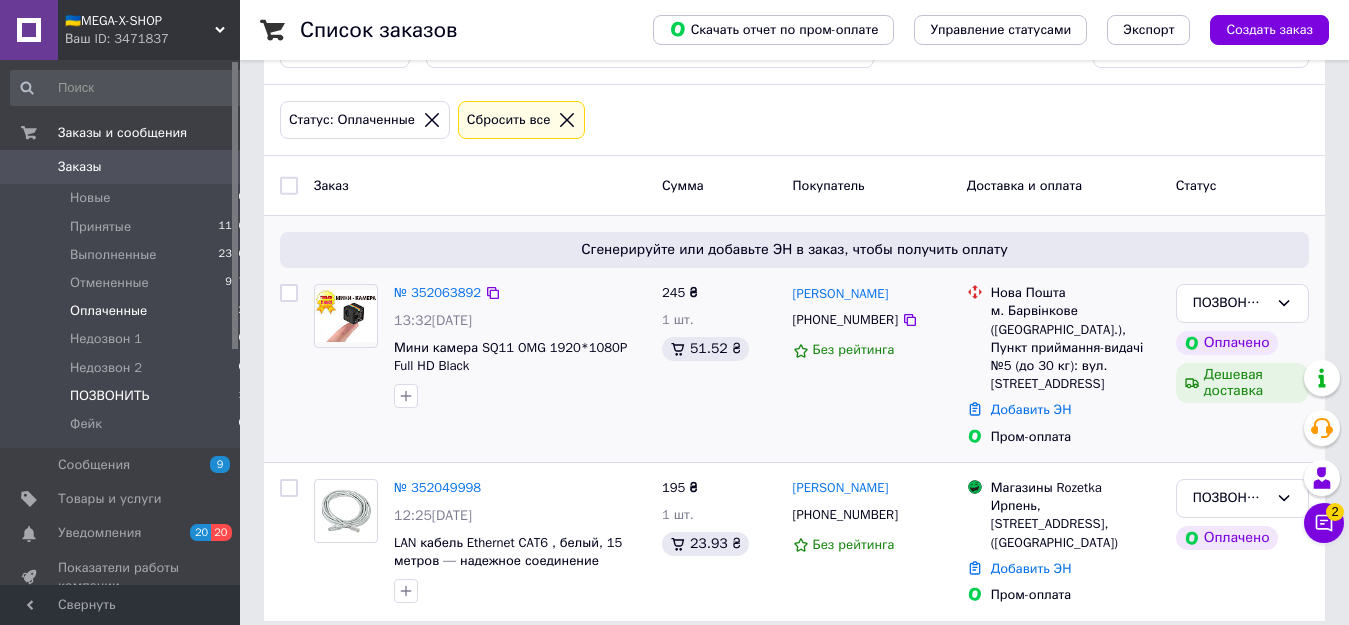 click on "ПОЗВОНИТЬ" at bounding box center [109, 396] 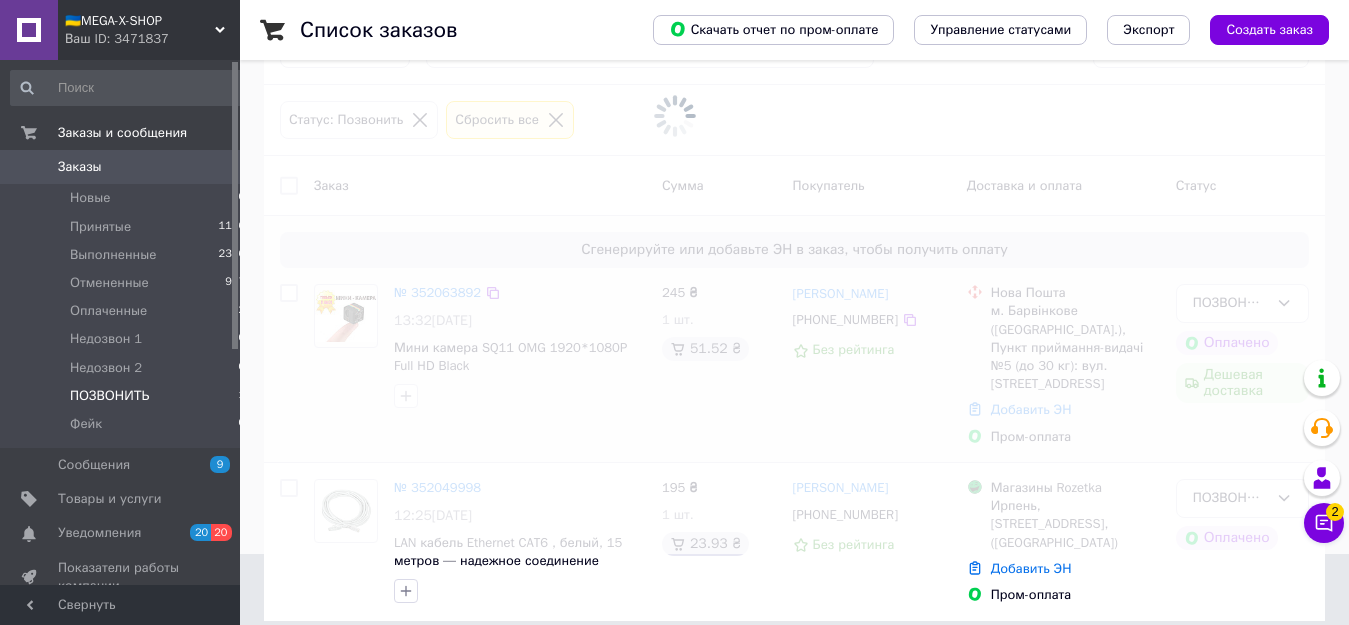 scroll, scrollTop: 0, scrollLeft: 0, axis: both 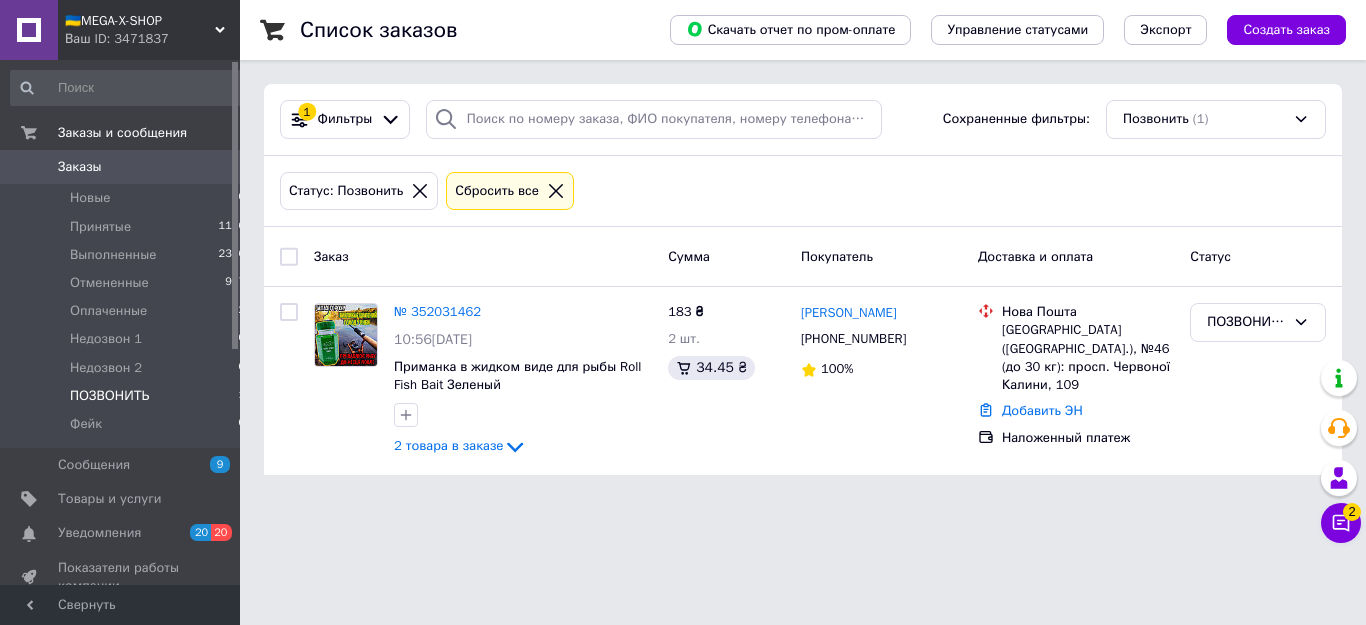click 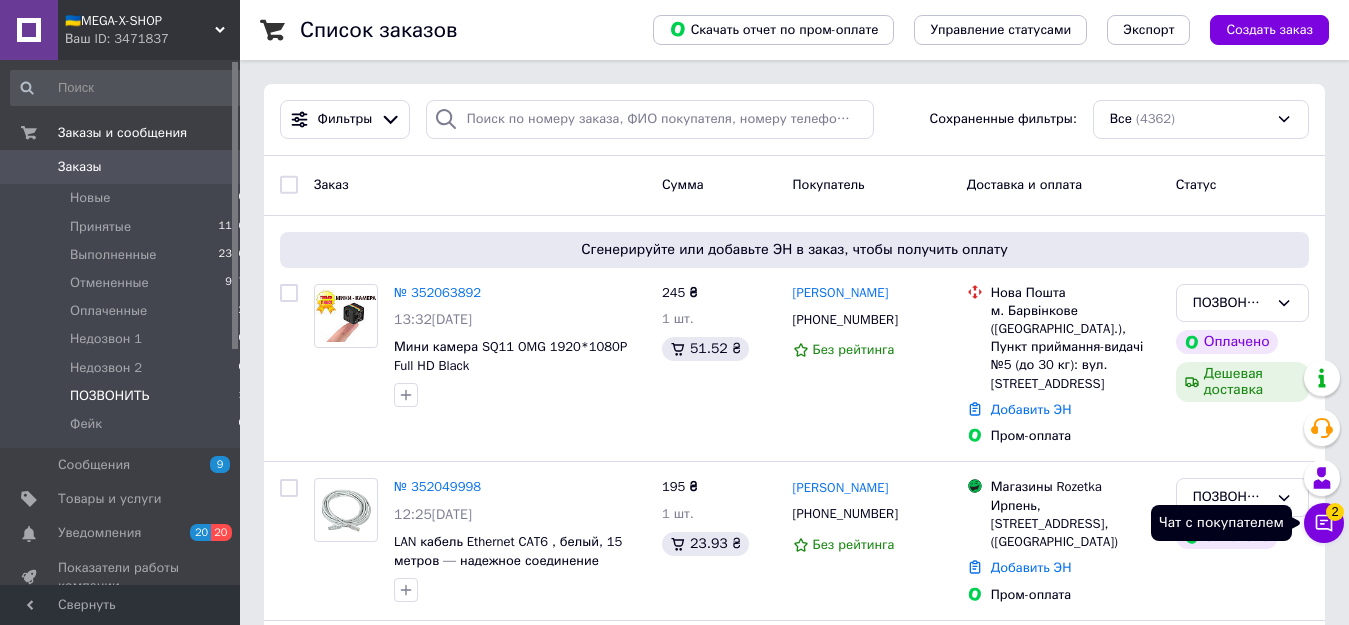 click 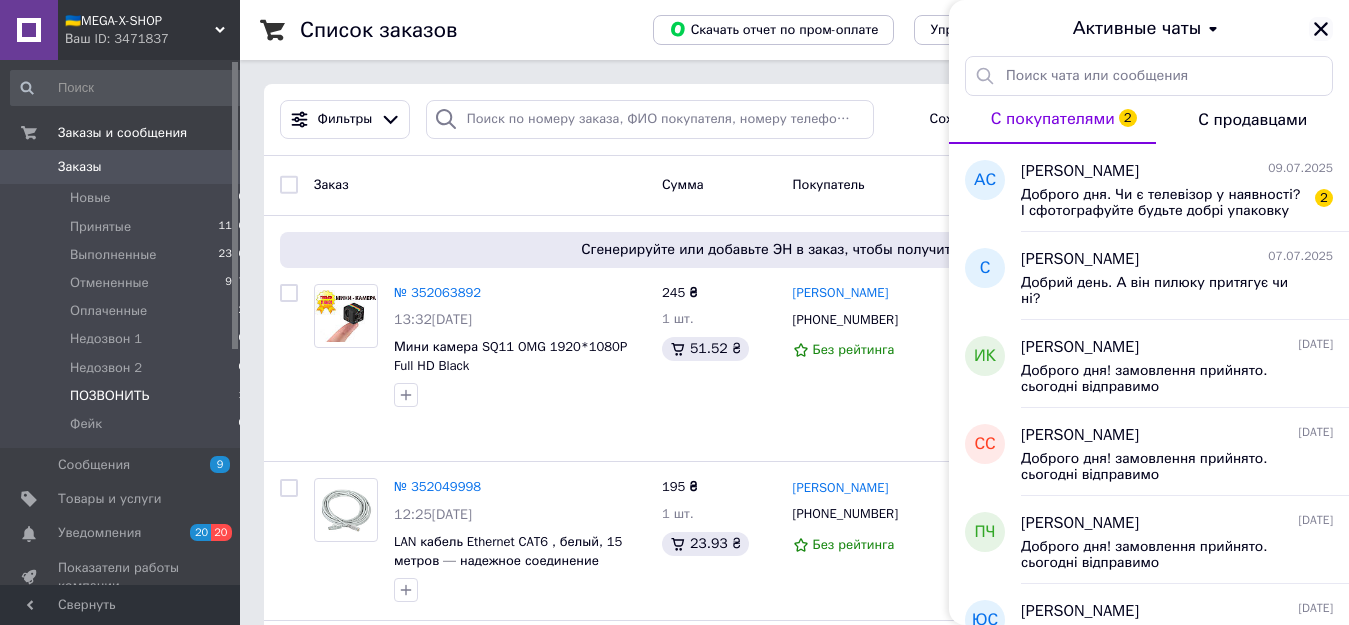 click 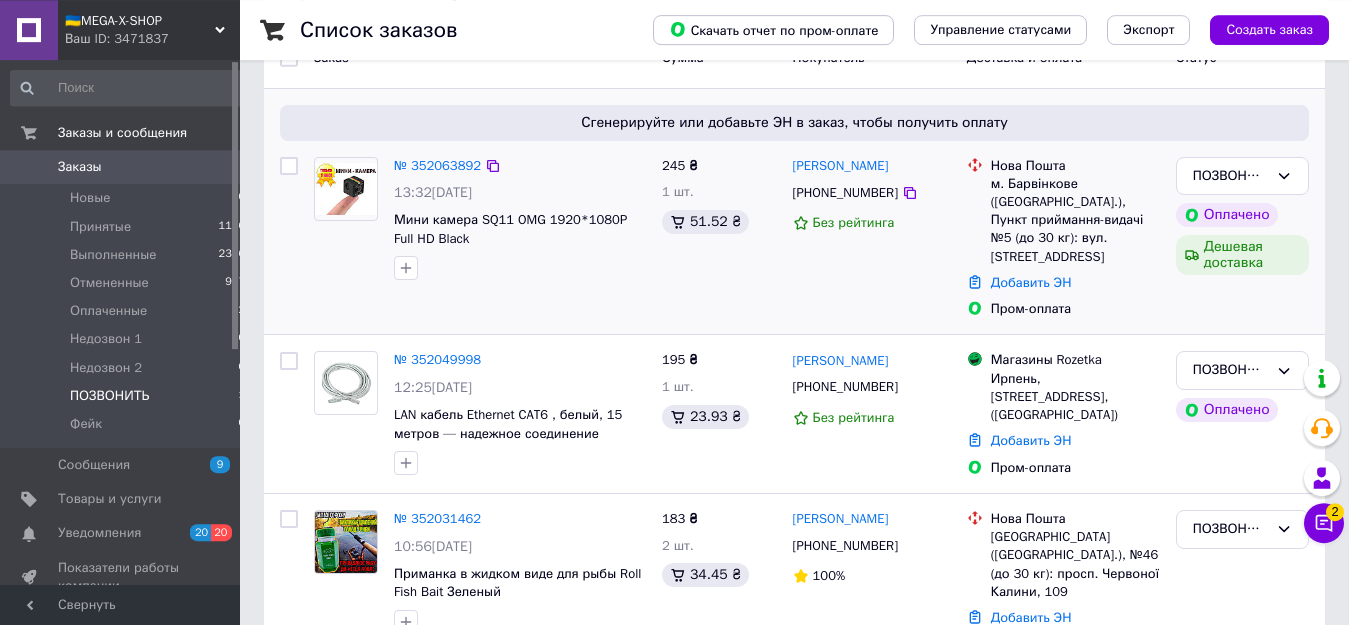 scroll, scrollTop: 204, scrollLeft: 0, axis: vertical 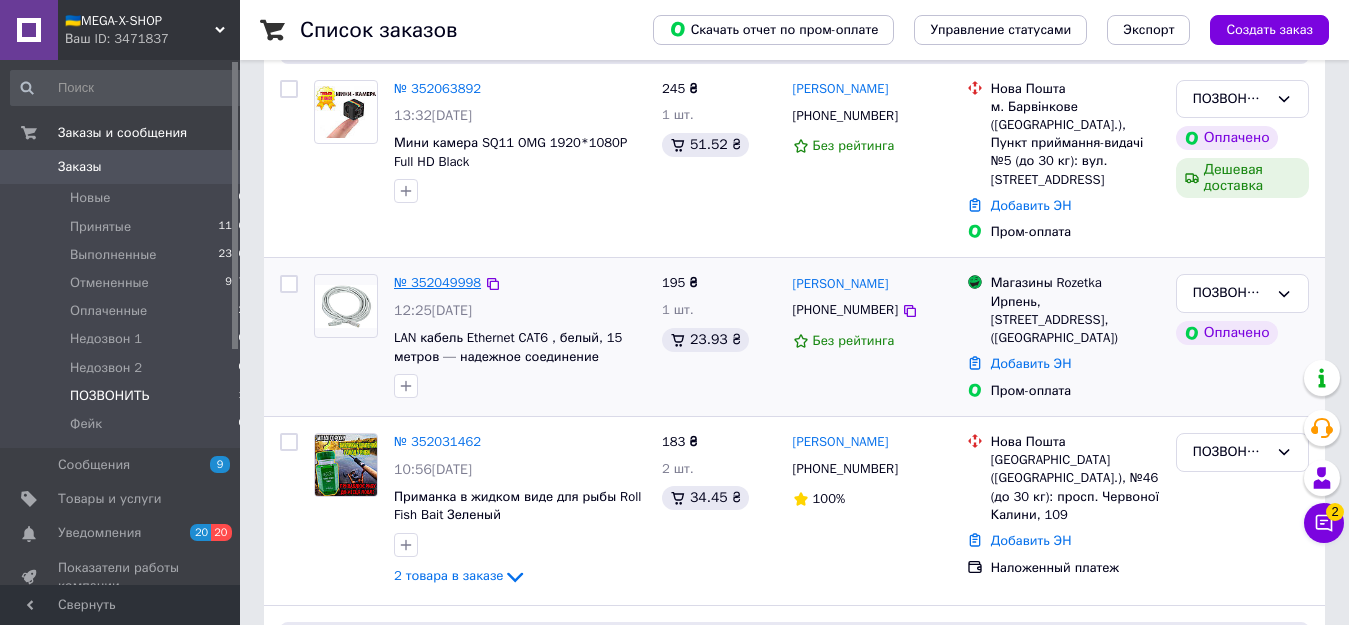 click on "№ 352049998" at bounding box center [437, 282] 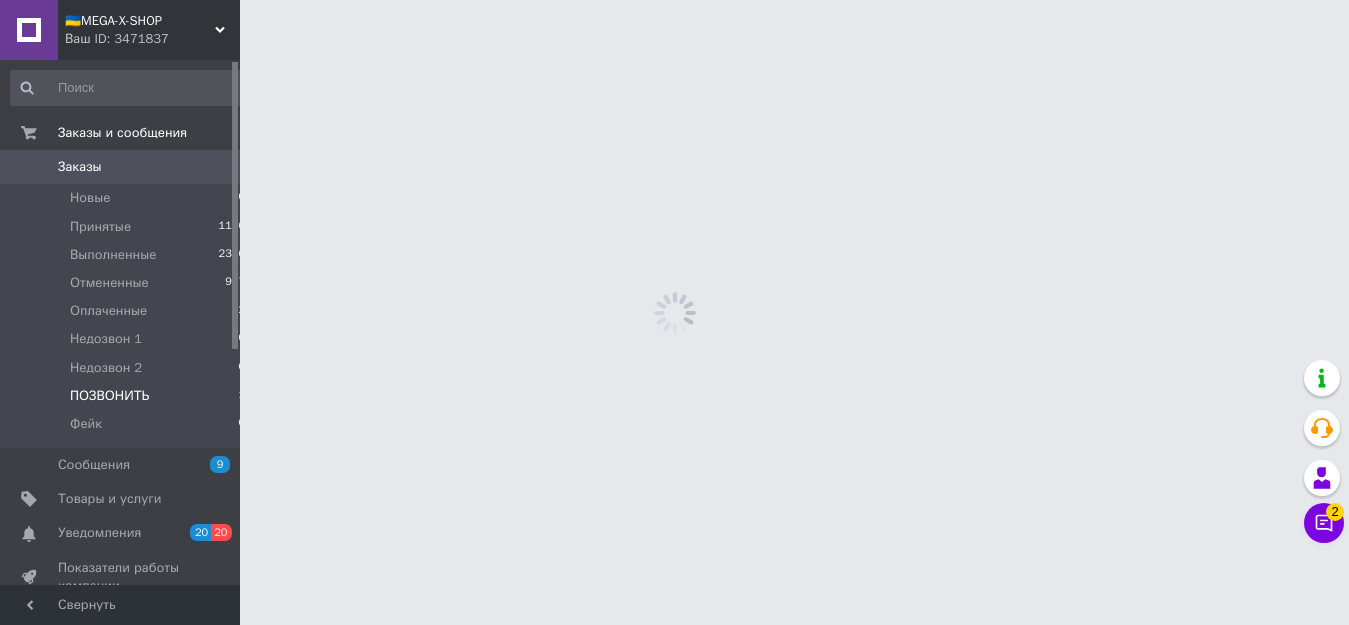 scroll, scrollTop: 0, scrollLeft: 0, axis: both 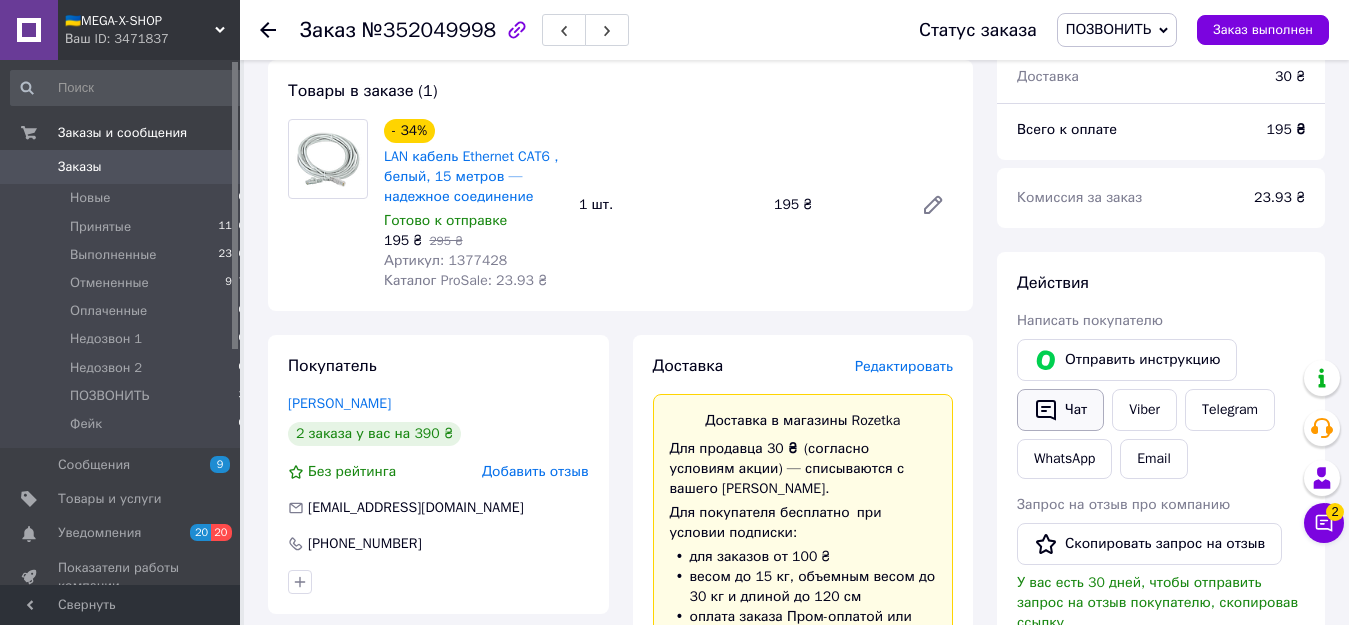 click on "Чат" at bounding box center (1060, 410) 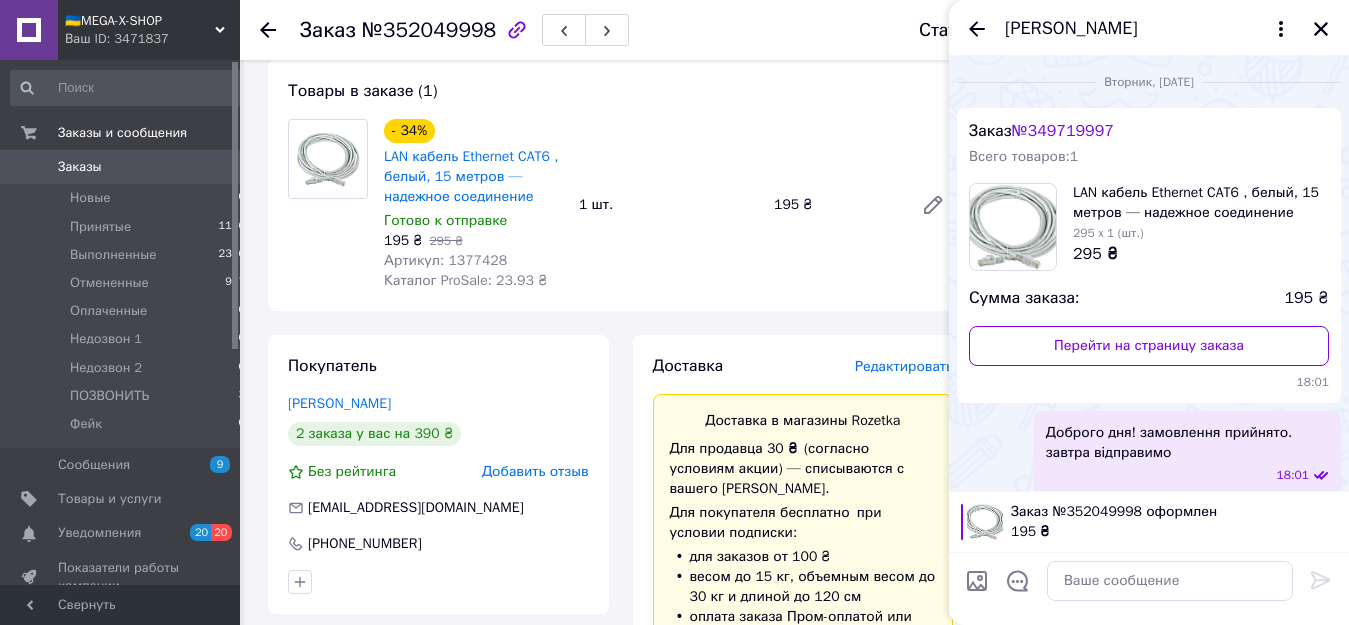 scroll, scrollTop: 5, scrollLeft: 0, axis: vertical 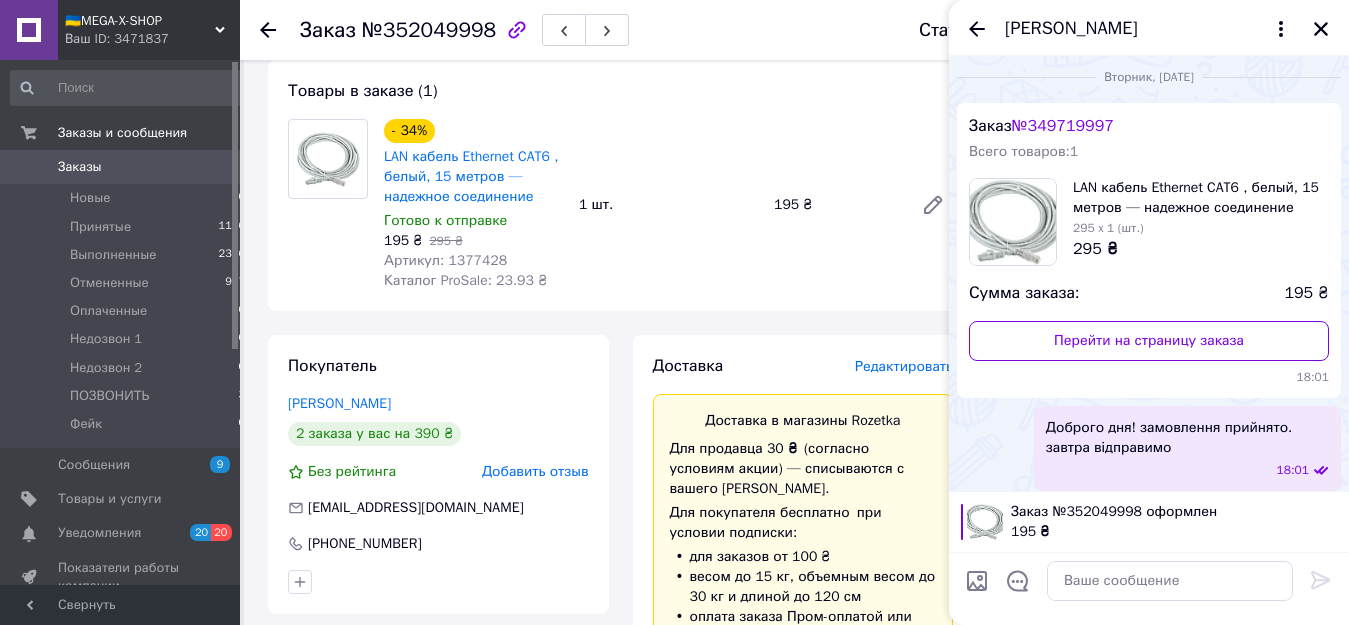 click on "Доброго дня! замовлення    прийнято.  завтра    відправимо" at bounding box center [1187, 438] 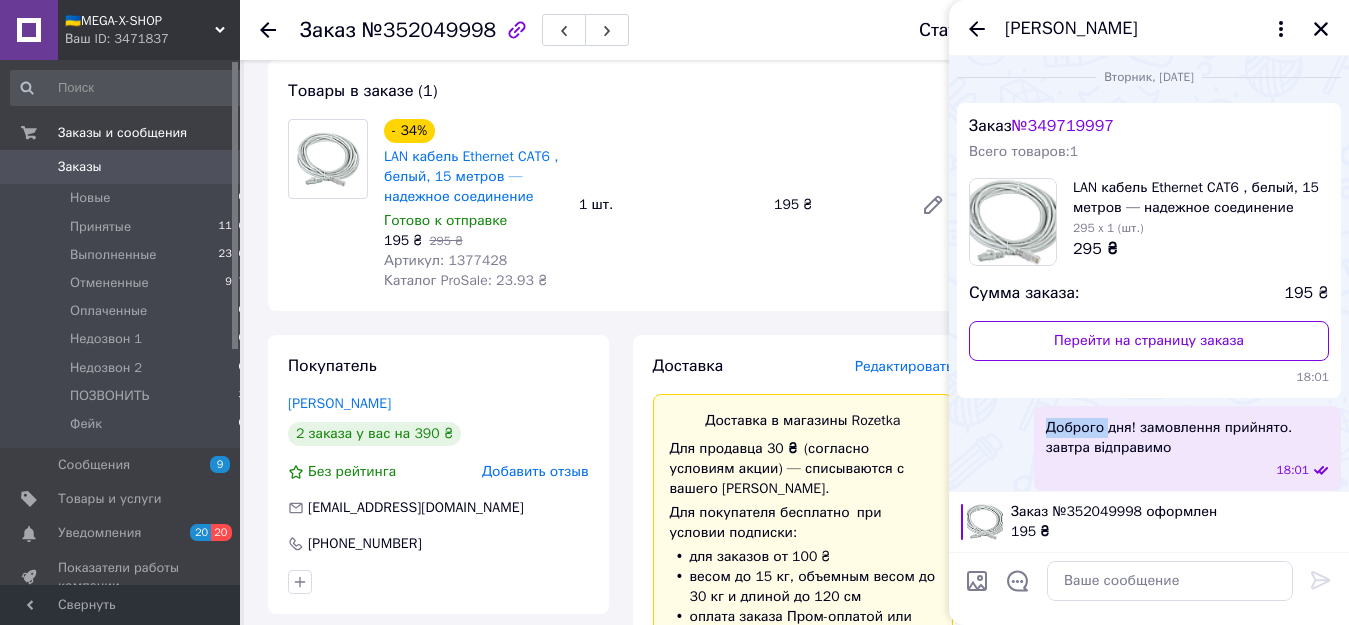 click on "Доброго дня! замовлення    прийнято.  завтра    відправимо" at bounding box center [1187, 438] 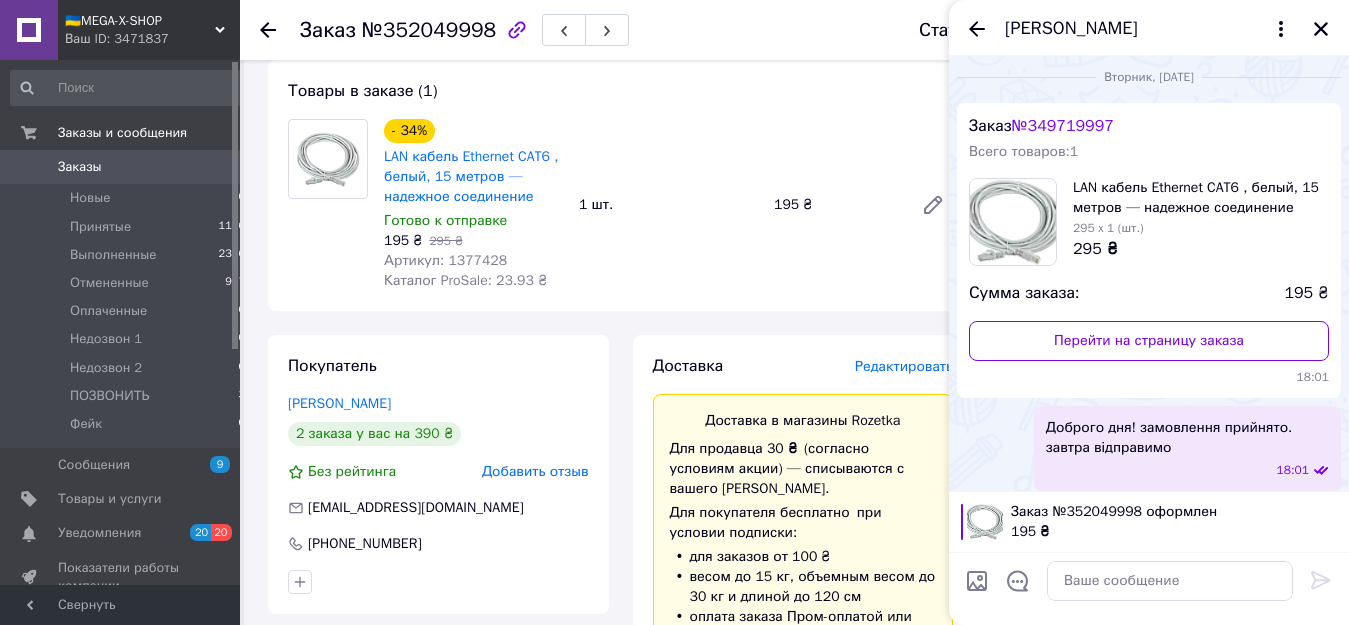 click on "Доброго дня! замовлення    прийнято.  завтра    відправимо" at bounding box center [1187, 438] 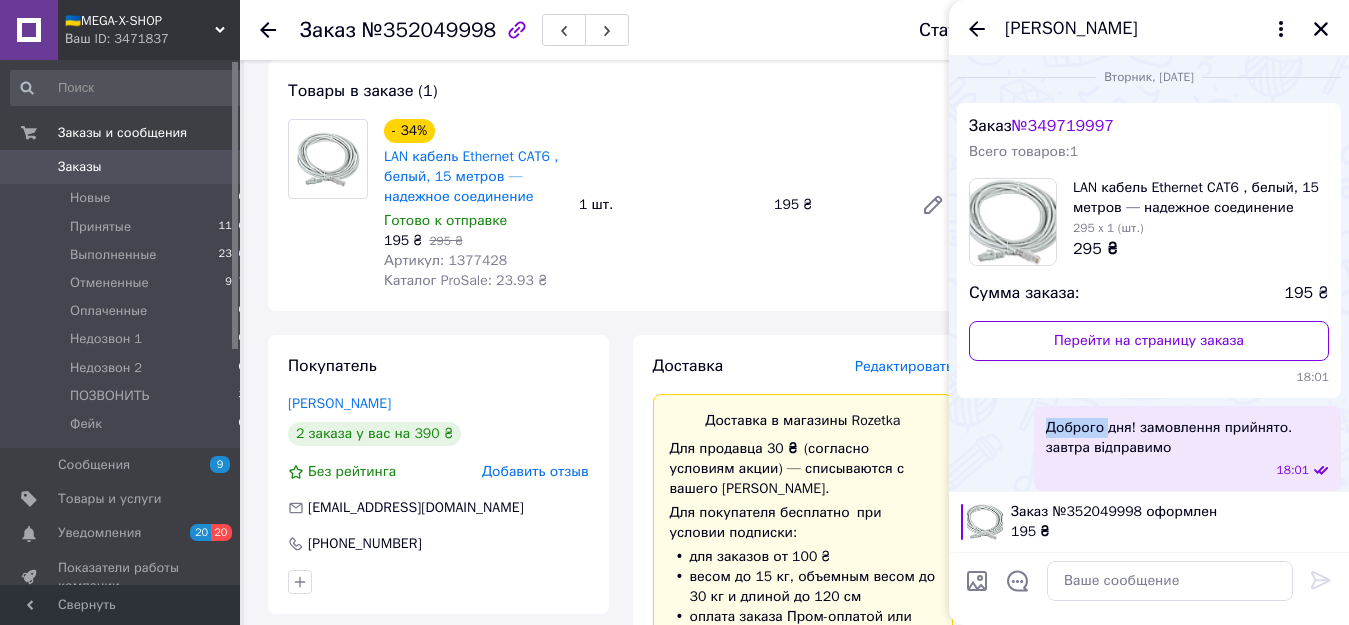click on "Доброго дня! замовлення    прийнято.  завтра    відправимо" at bounding box center (1187, 438) 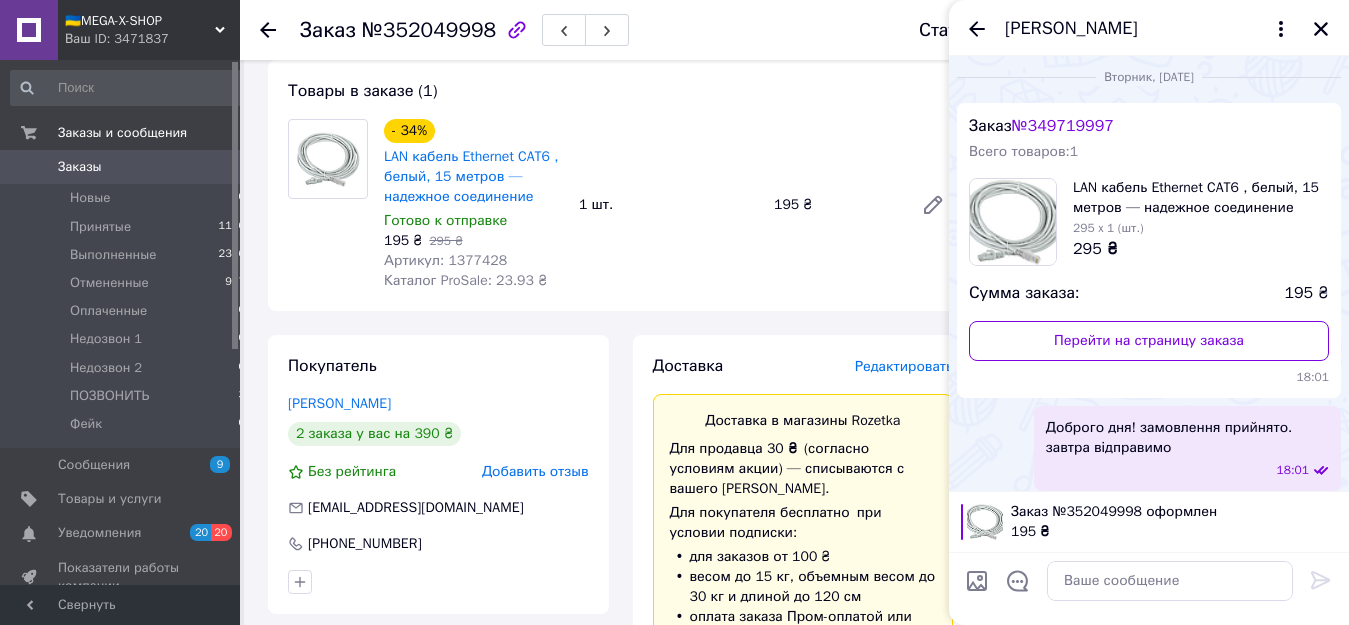 click on "Доброго дня! замовлення    прийнято.  завтра    відправимо" at bounding box center [1187, 438] 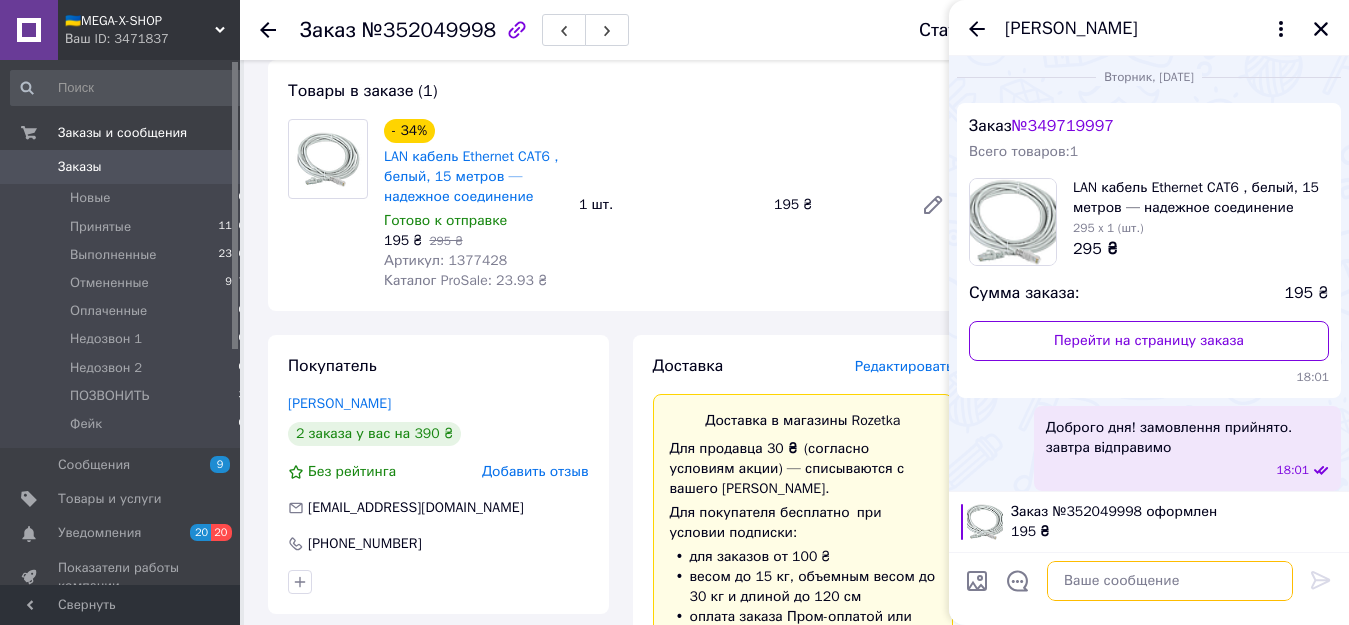 click at bounding box center [1170, 581] 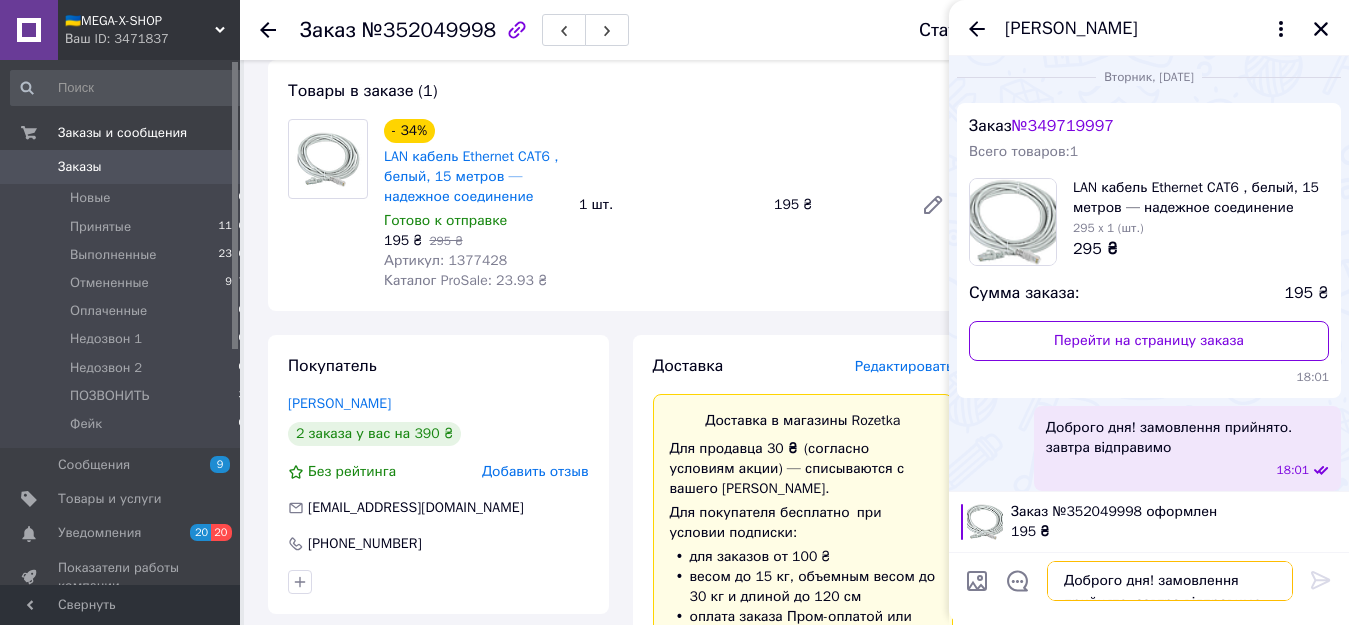 scroll, scrollTop: 2, scrollLeft: 0, axis: vertical 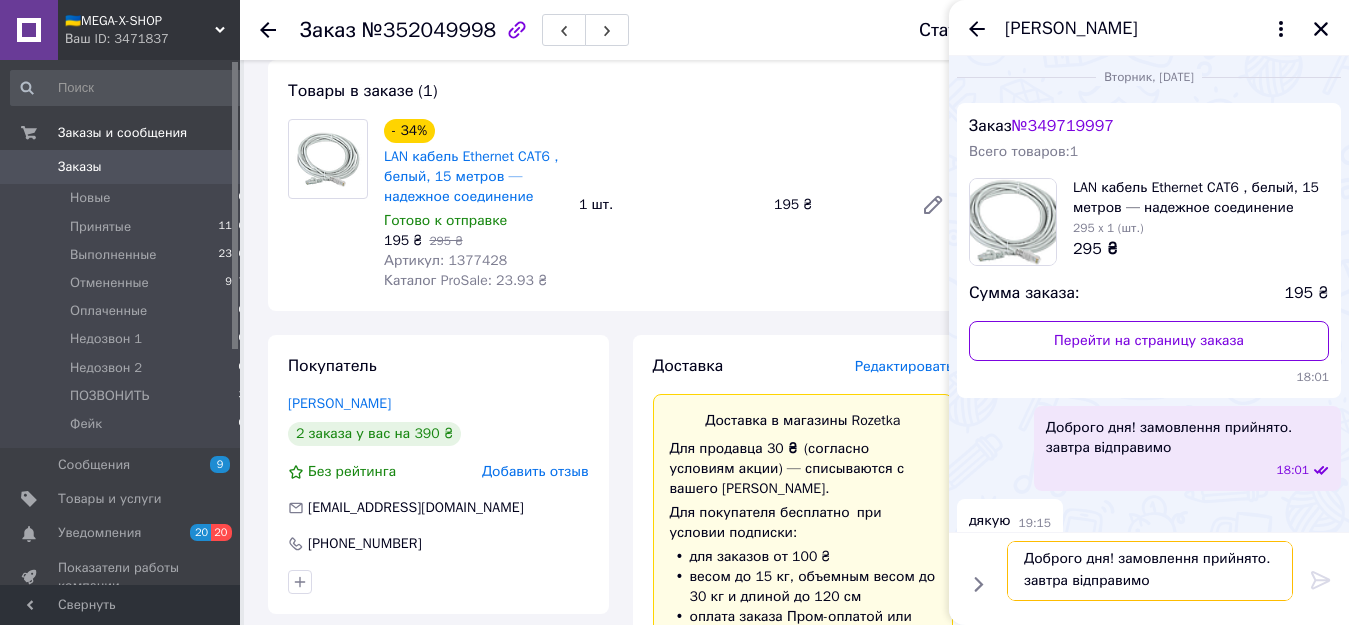 type 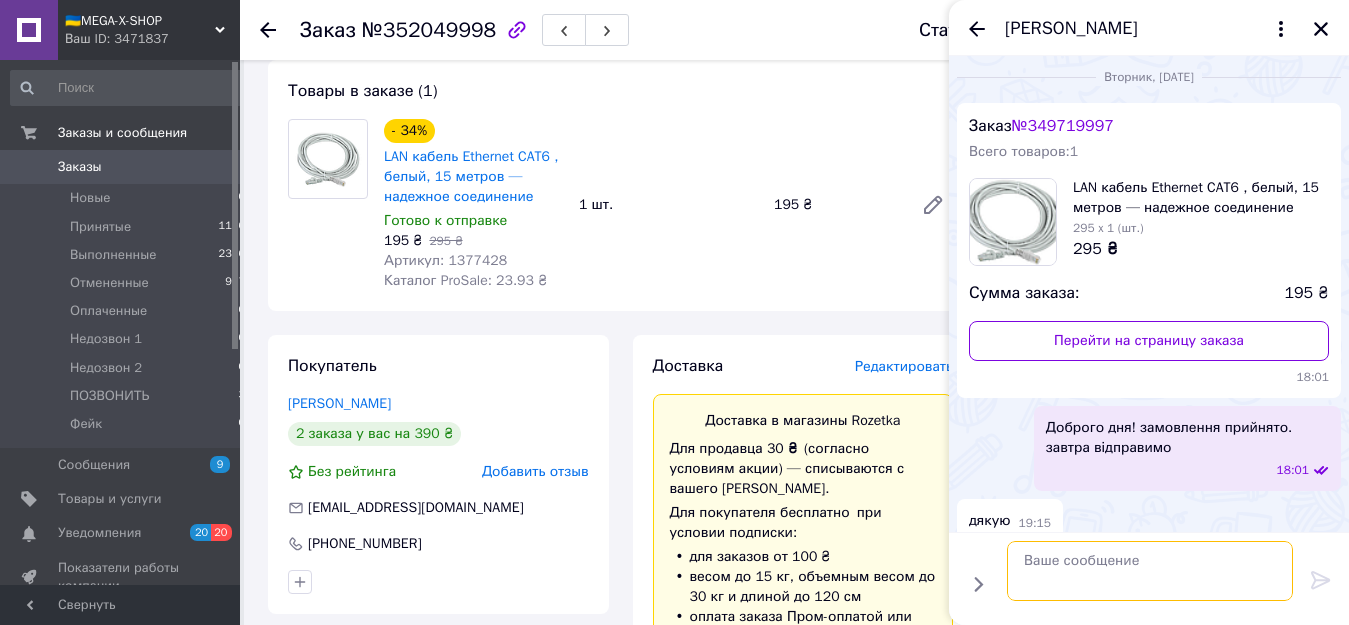 scroll, scrollTop: 0, scrollLeft: 0, axis: both 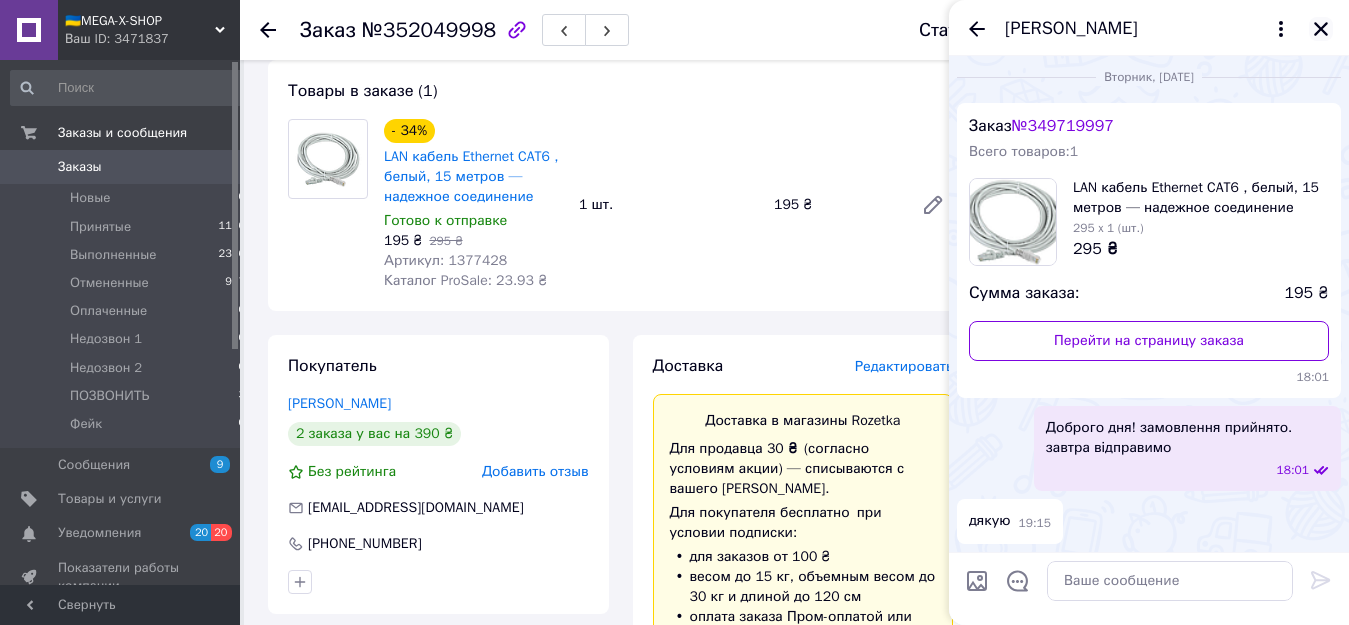 click 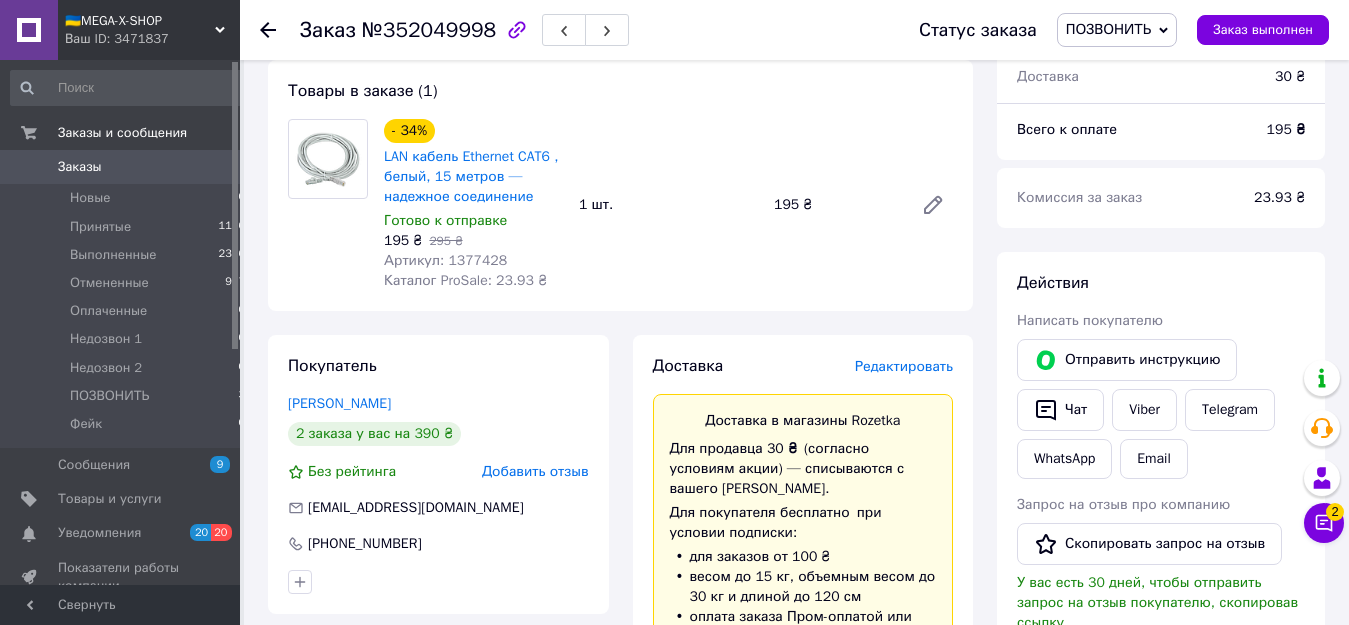 click on "ПОЗВОНИТЬ" at bounding box center [1108, 29] 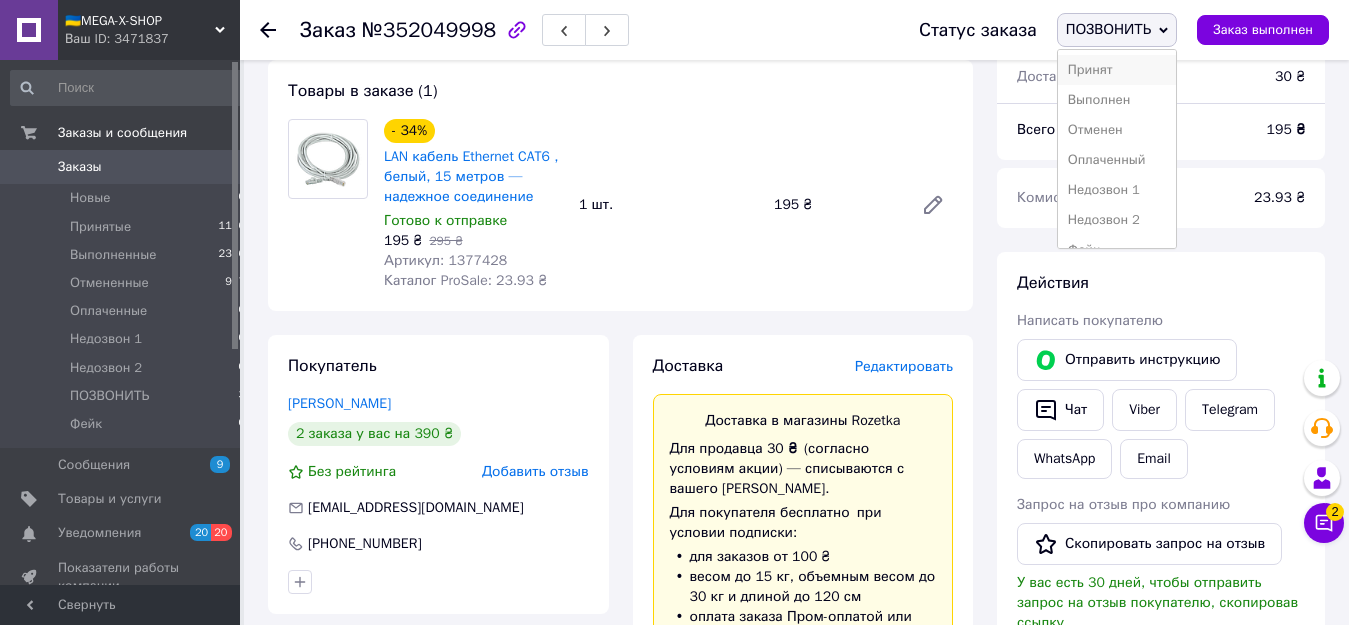click on "Принят" at bounding box center [1117, 70] 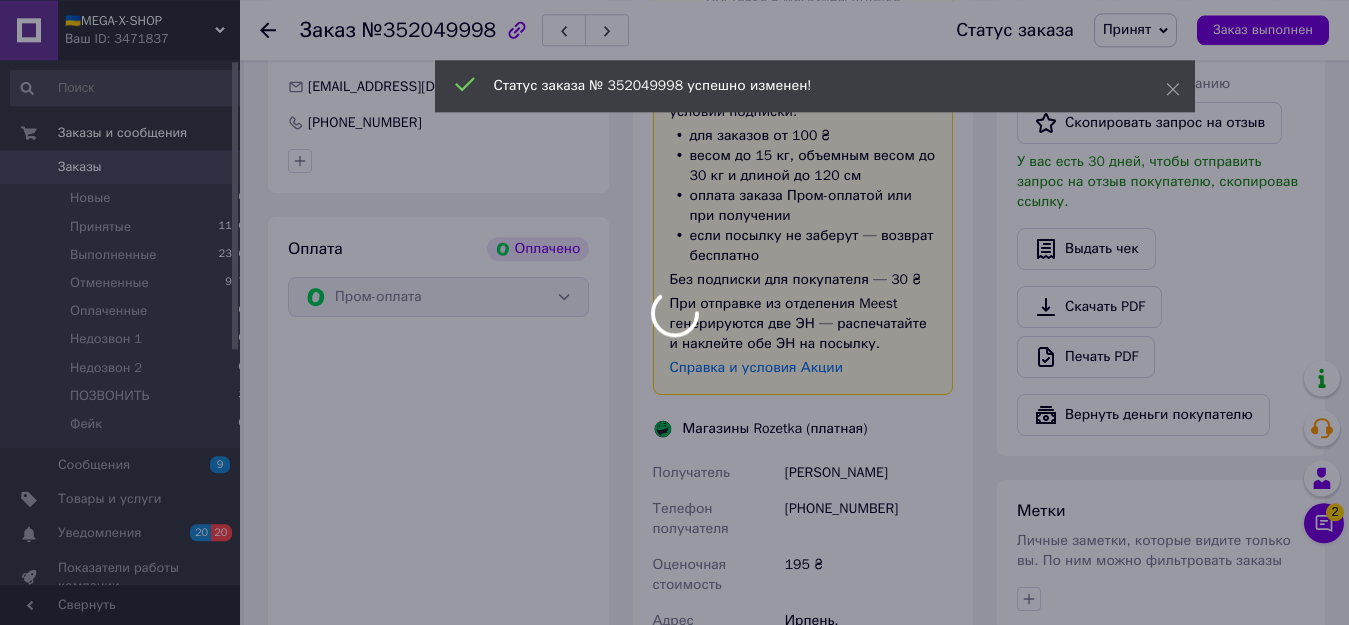 scroll, scrollTop: 1224, scrollLeft: 0, axis: vertical 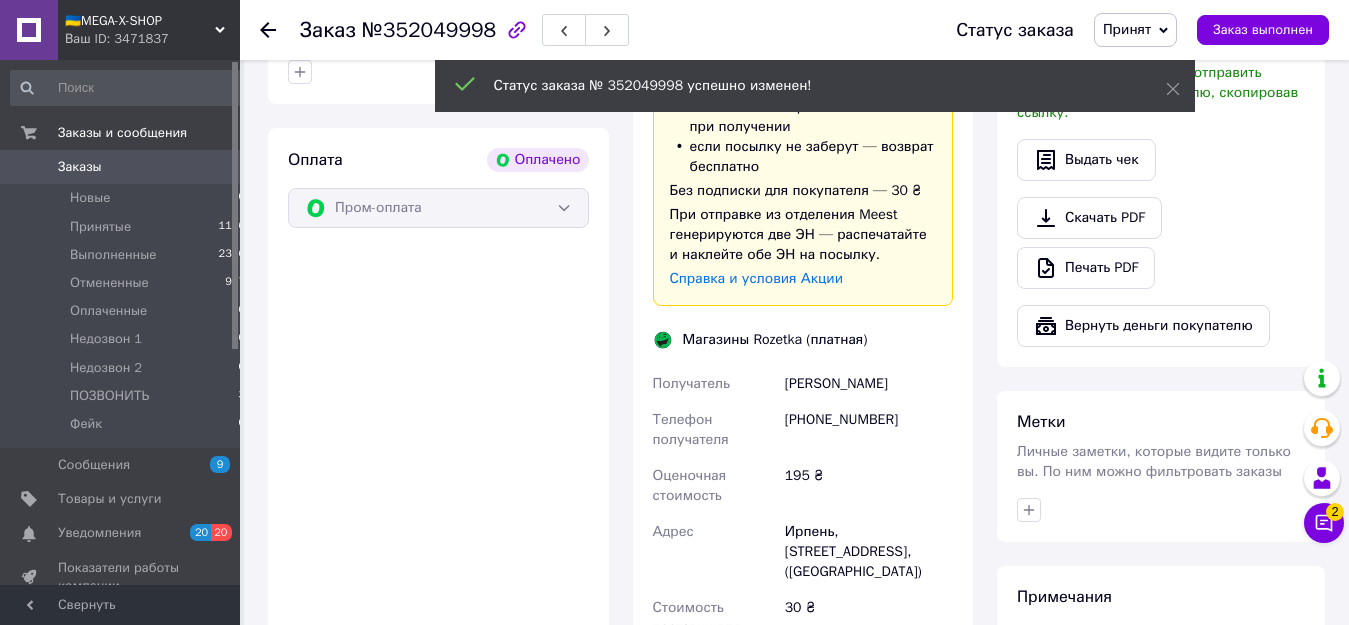 click on "[PERSON_NAME]" at bounding box center [869, 384] 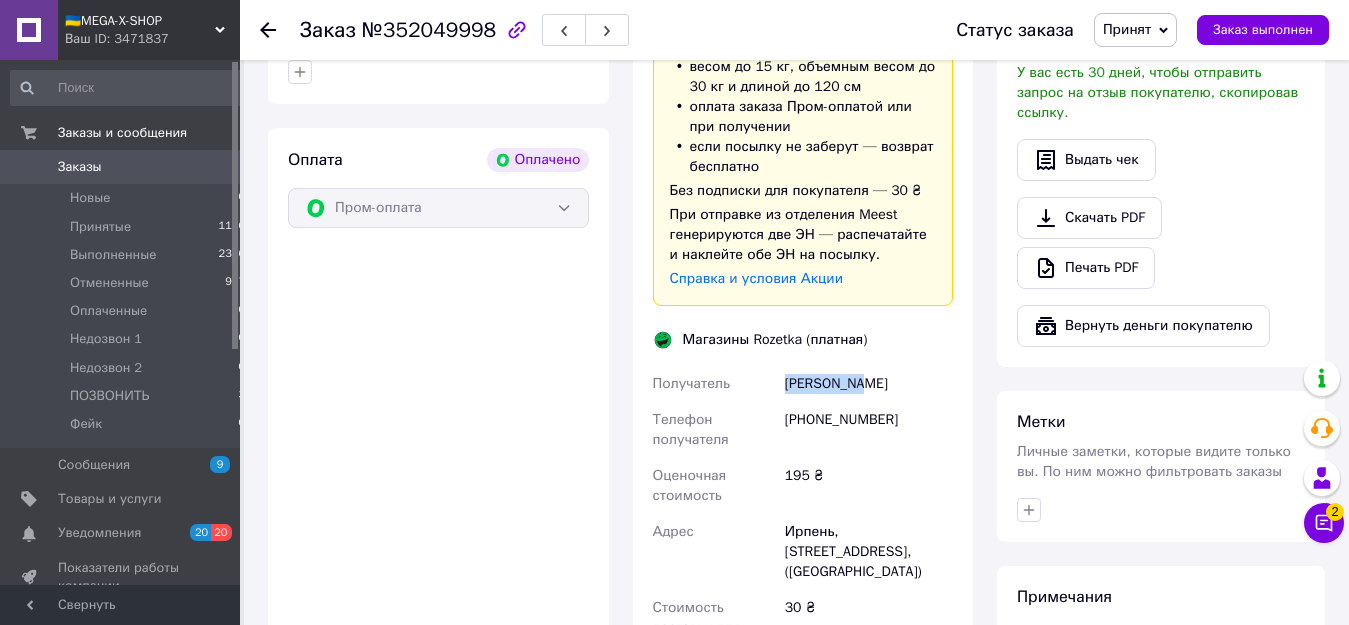 click on "[PERSON_NAME]" at bounding box center [869, 384] 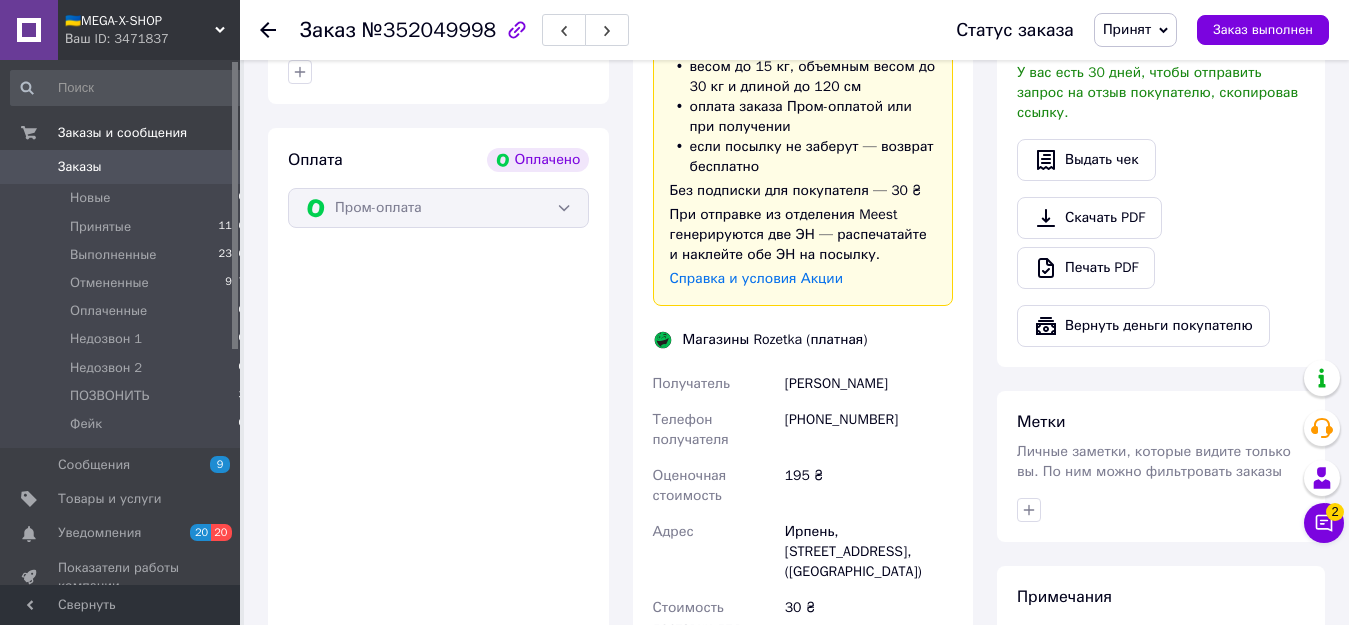 click on "[PERSON_NAME]" at bounding box center [869, 384] 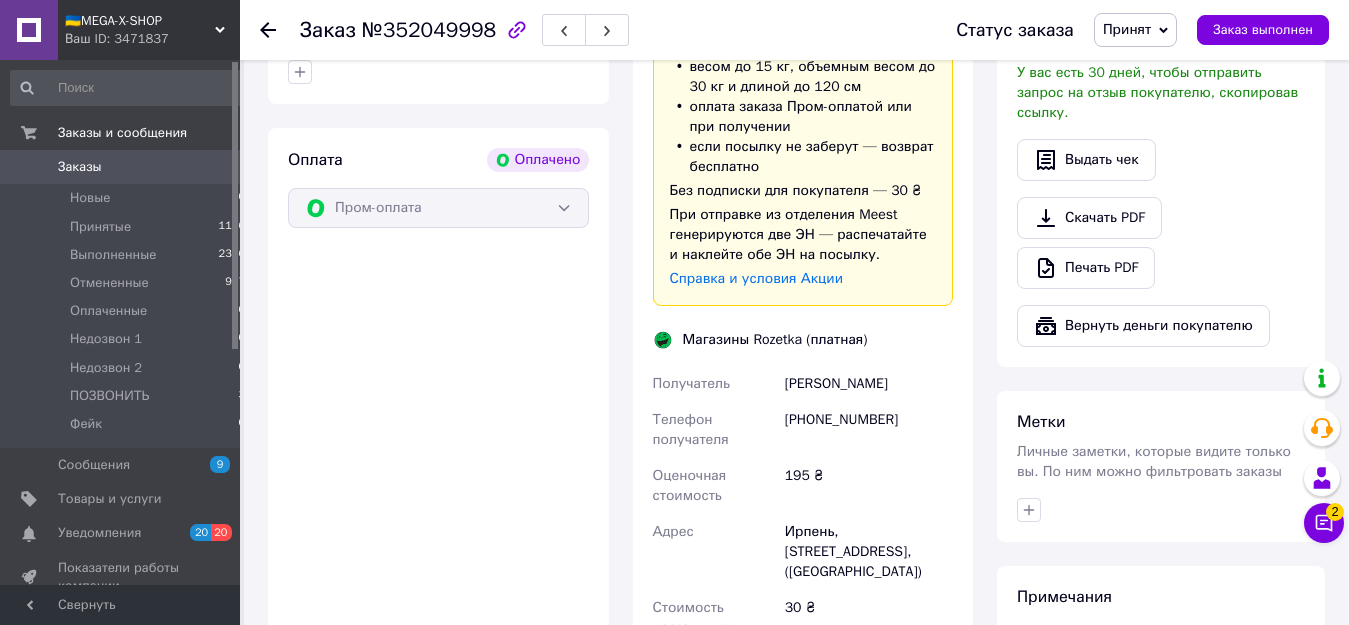 click on "[PHONE_NUMBER]" at bounding box center [869, 430] 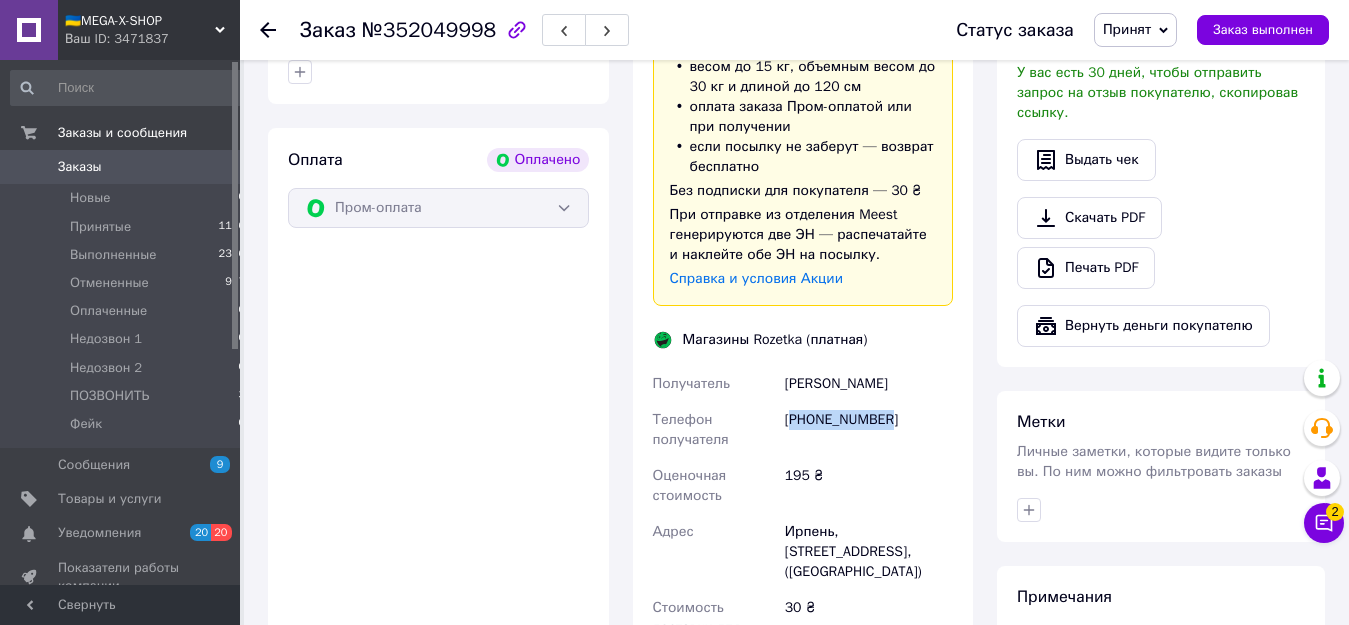 click on "[PHONE_NUMBER]" at bounding box center (869, 430) 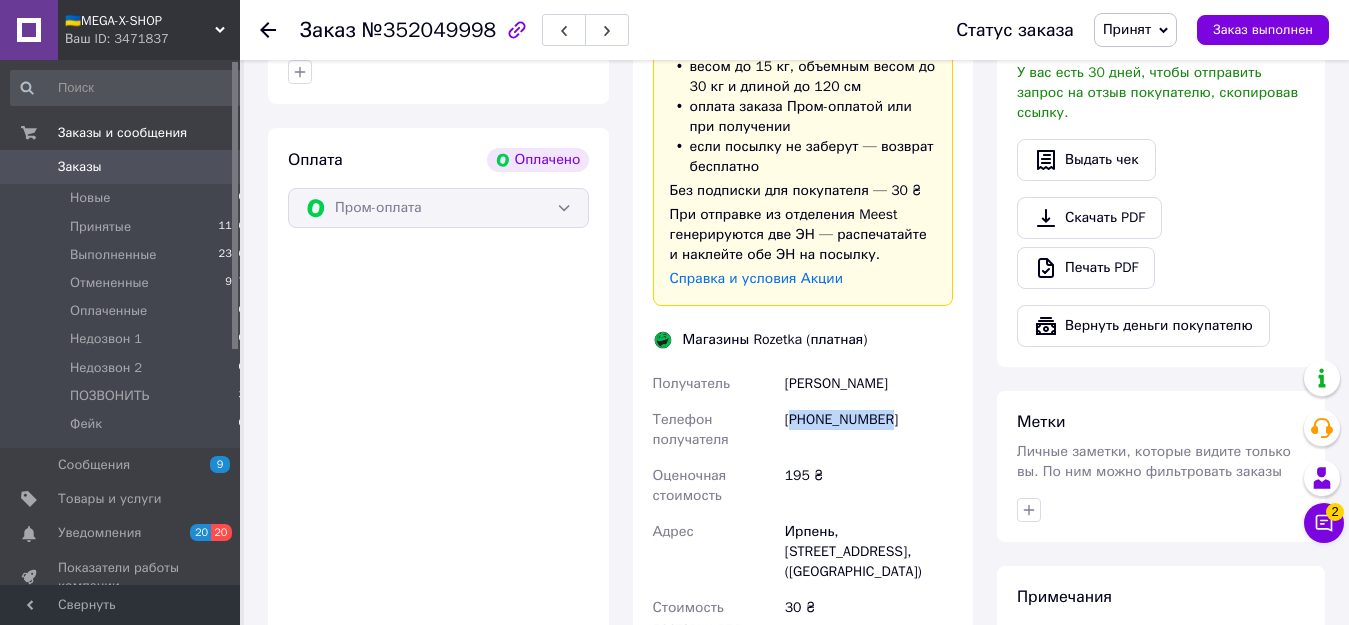 copy on "380636970617" 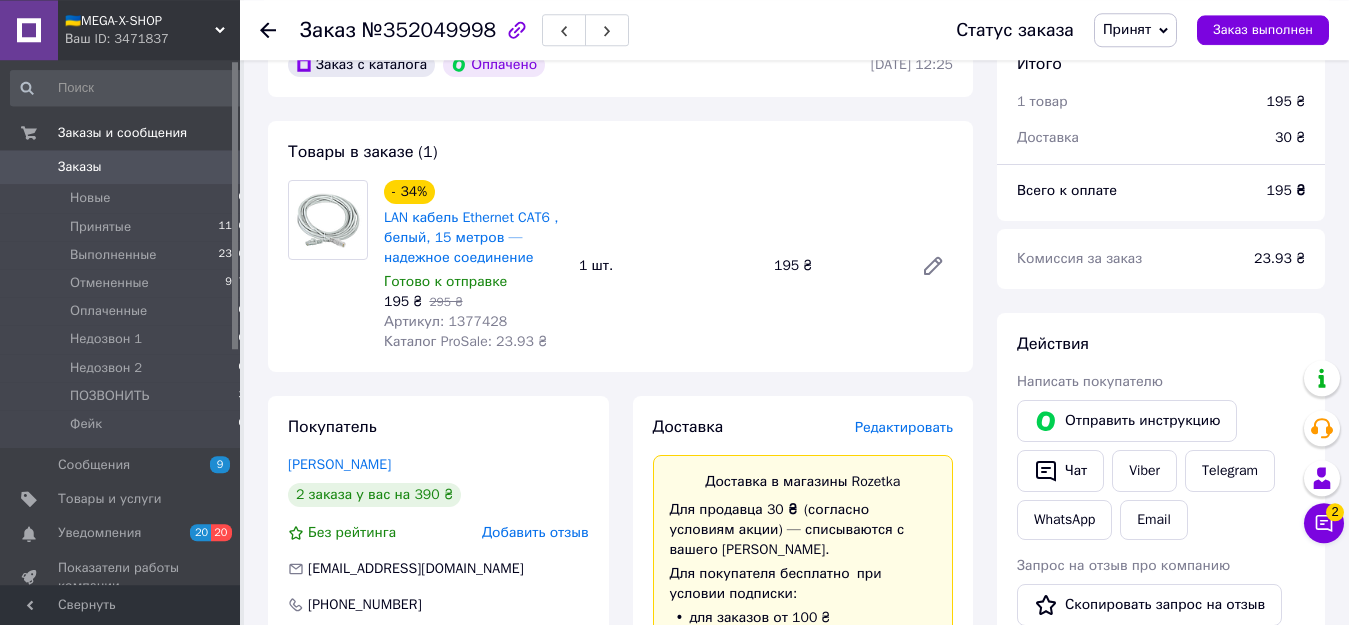 scroll, scrollTop: 612, scrollLeft: 0, axis: vertical 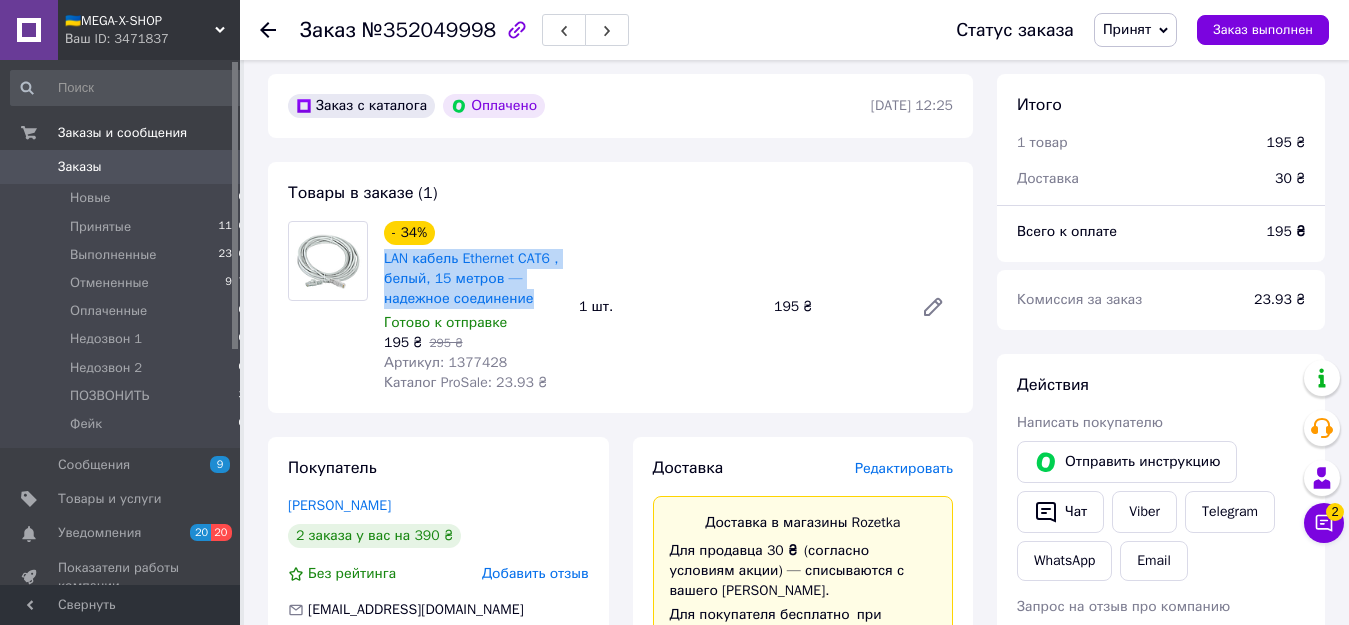 drag, startPoint x: 379, startPoint y: 262, endPoint x: 538, endPoint y: 302, distance: 163.95427 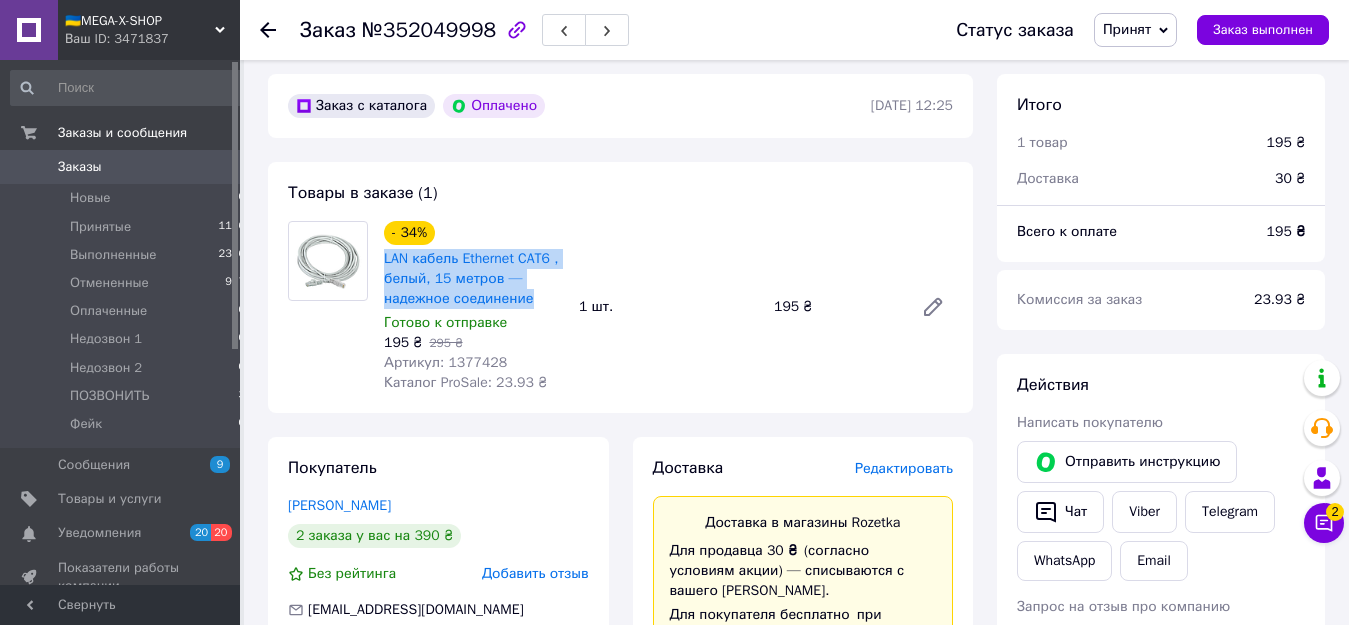 click on "- 34% LAN кабель Ethernet CAT6 , белый, 15 метров — надежное соединение Готово к отправке 195 ₴   295 ₴ Артикул: 1377428 Каталог ProSale: 23.93 ₴" at bounding box center (473, 307) 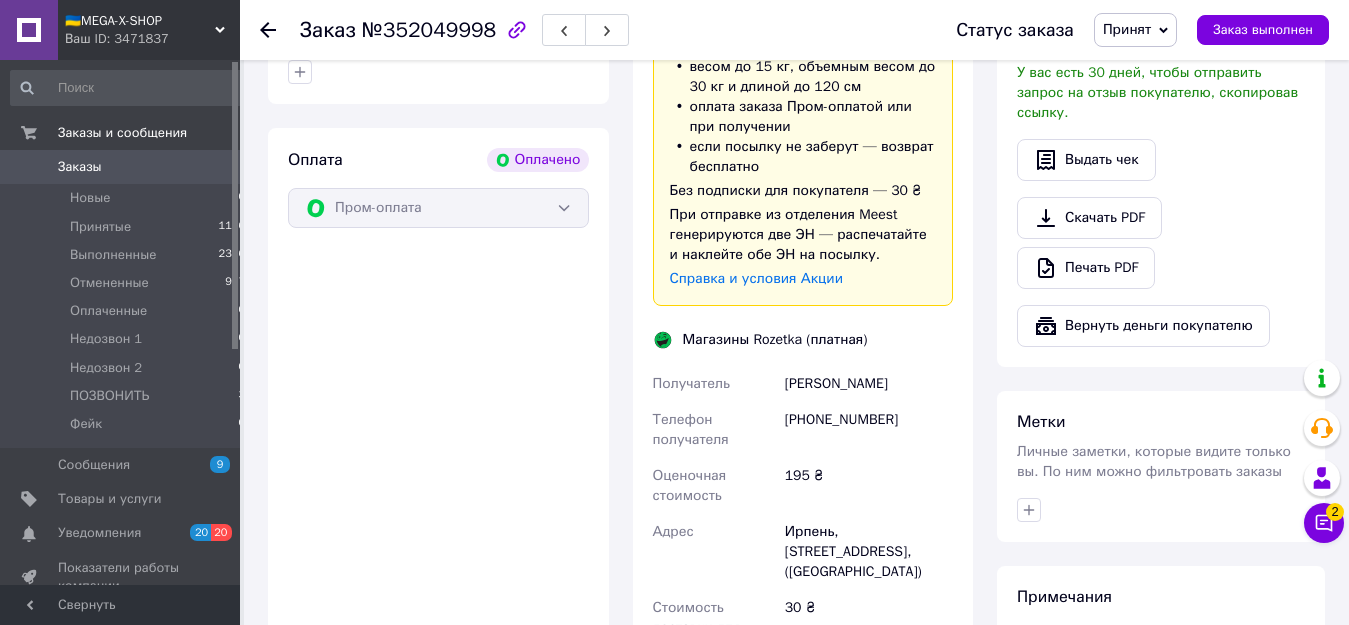 scroll, scrollTop: 1326, scrollLeft: 0, axis: vertical 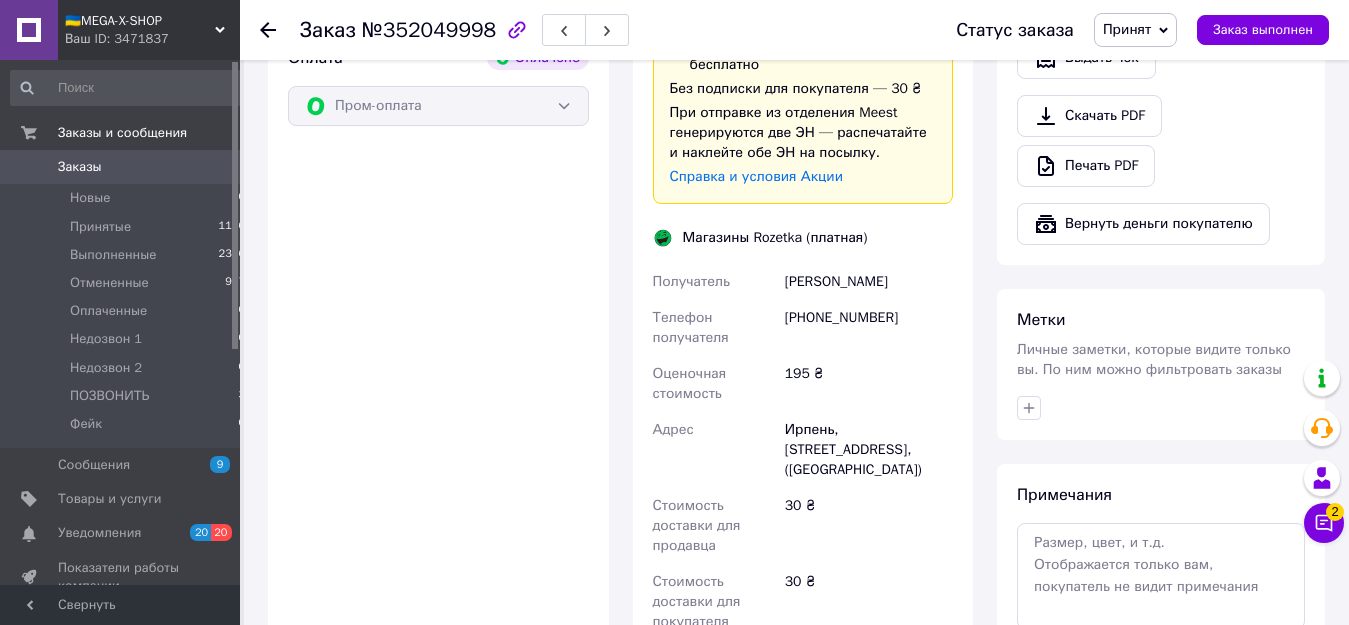 click on "Ирпень, [STREET_ADDRESS], ([GEOGRAPHIC_DATA])" at bounding box center (869, 450) 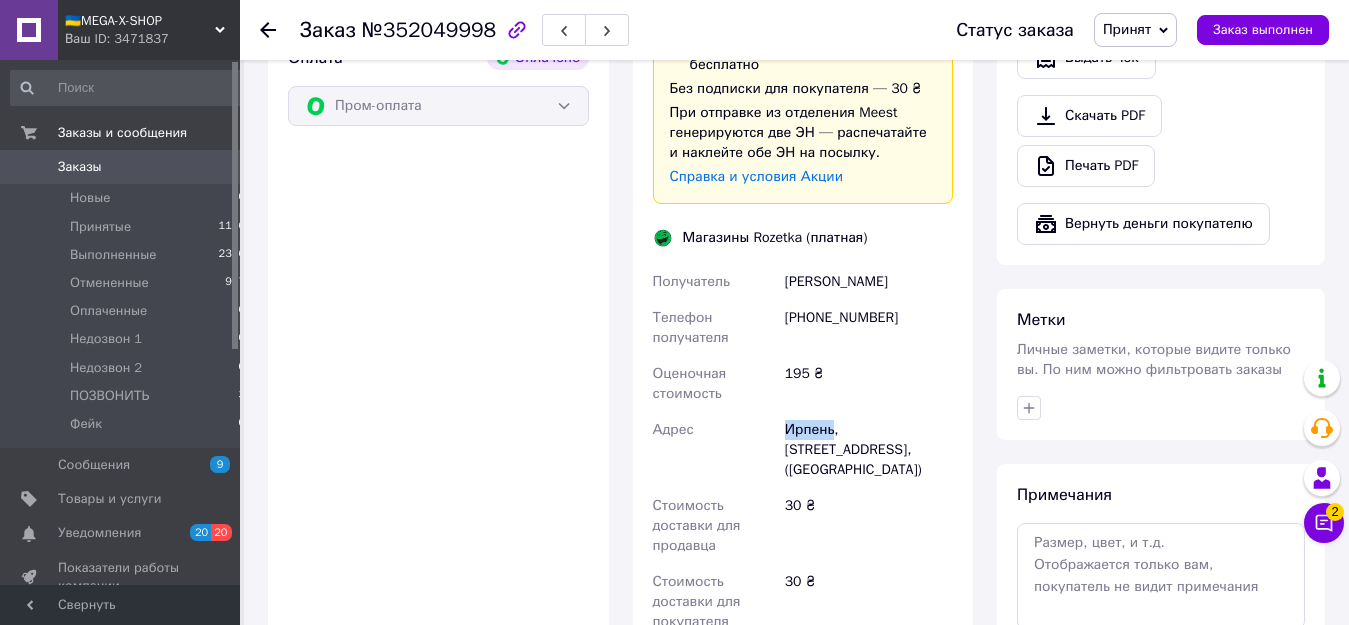 click on "Ирпень, [STREET_ADDRESS], ([GEOGRAPHIC_DATA])" at bounding box center [869, 450] 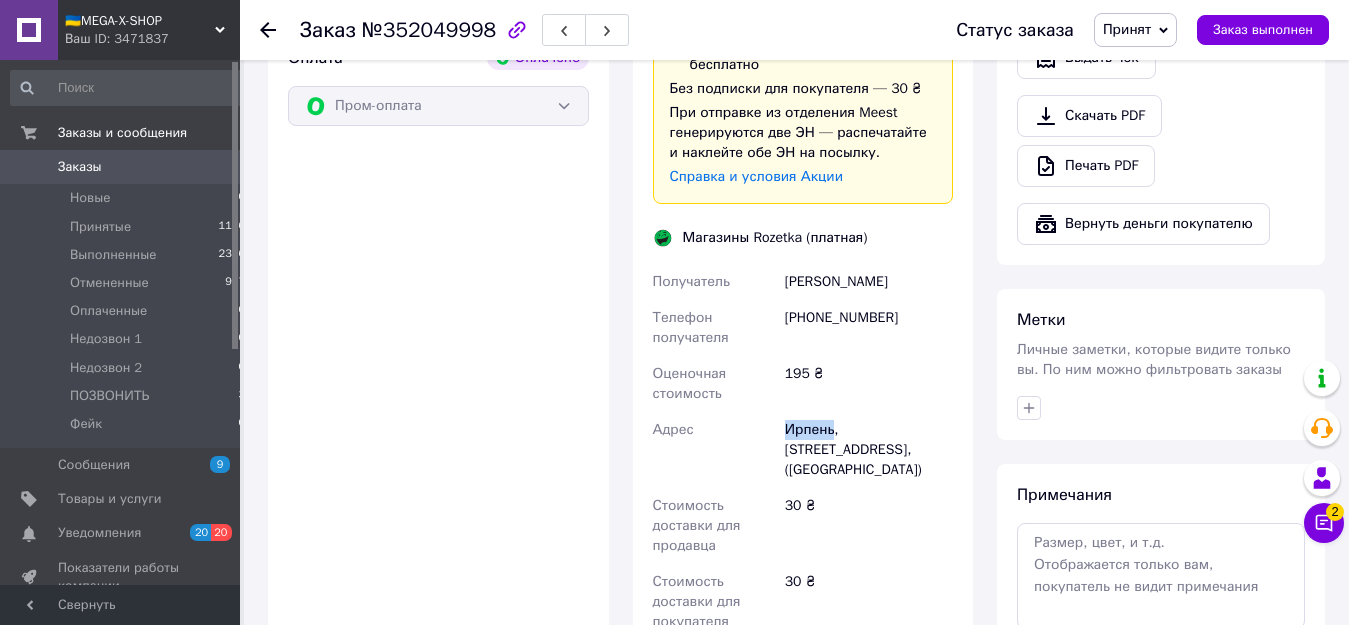 copy on "Ирпень" 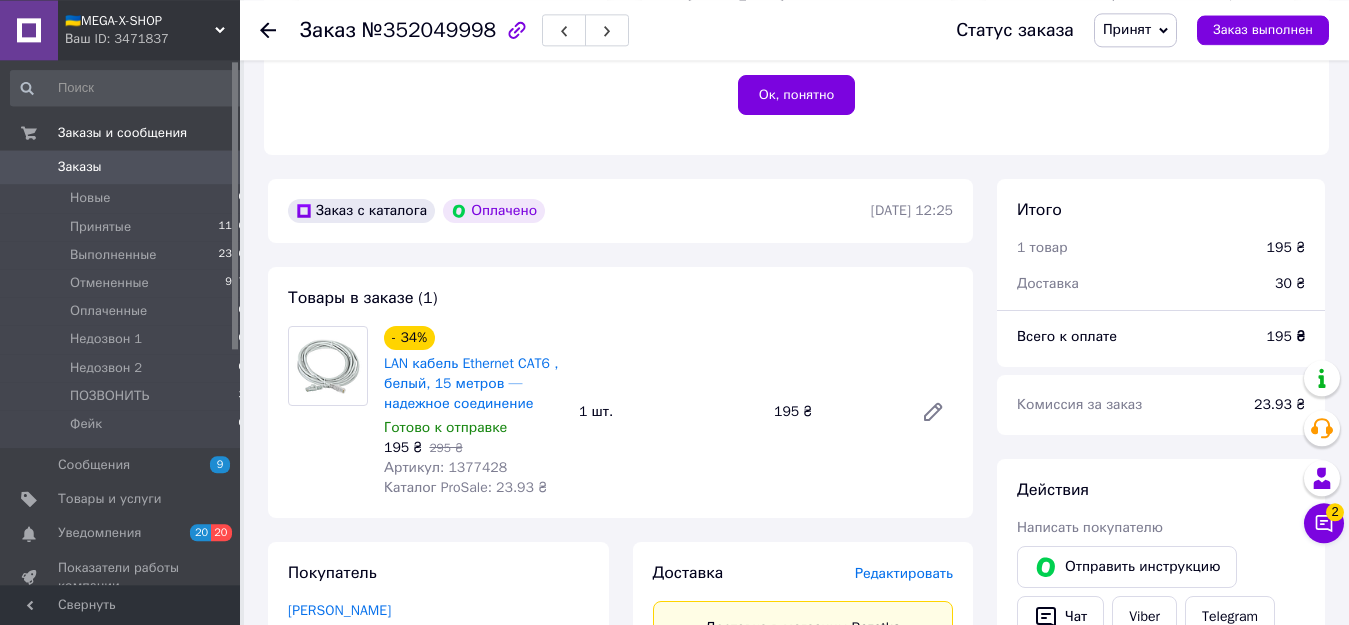 scroll, scrollTop: 408, scrollLeft: 0, axis: vertical 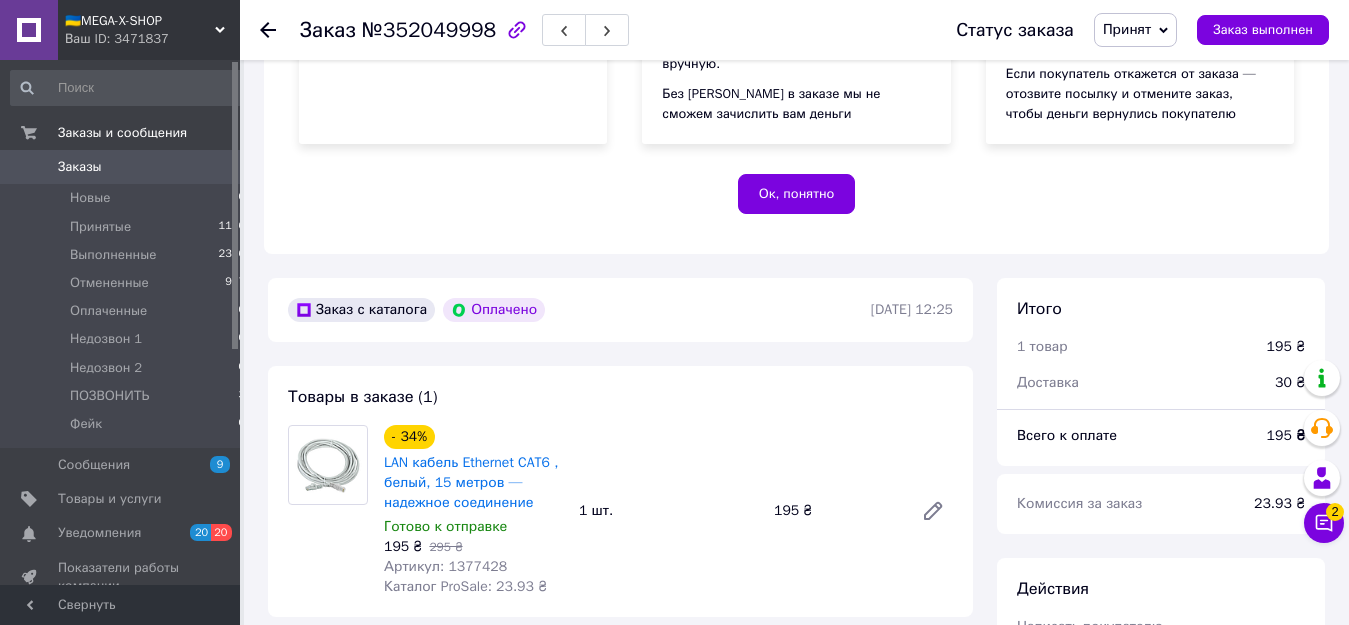 click 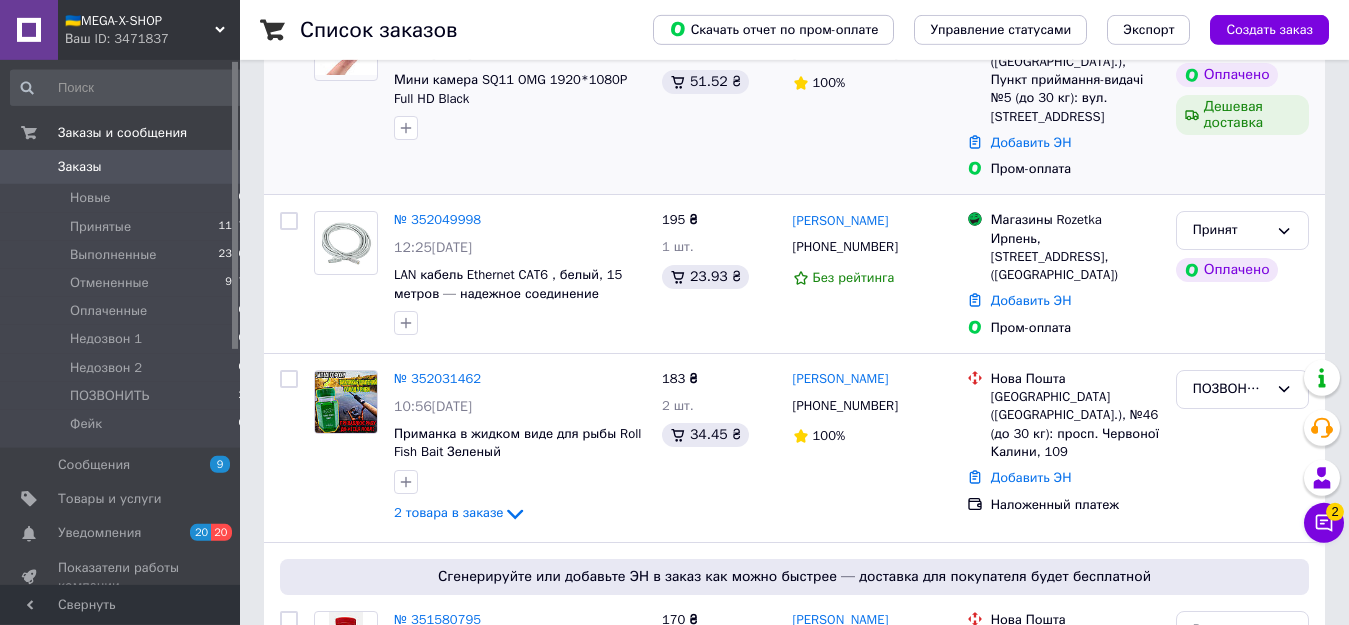 scroll, scrollTop: 306, scrollLeft: 0, axis: vertical 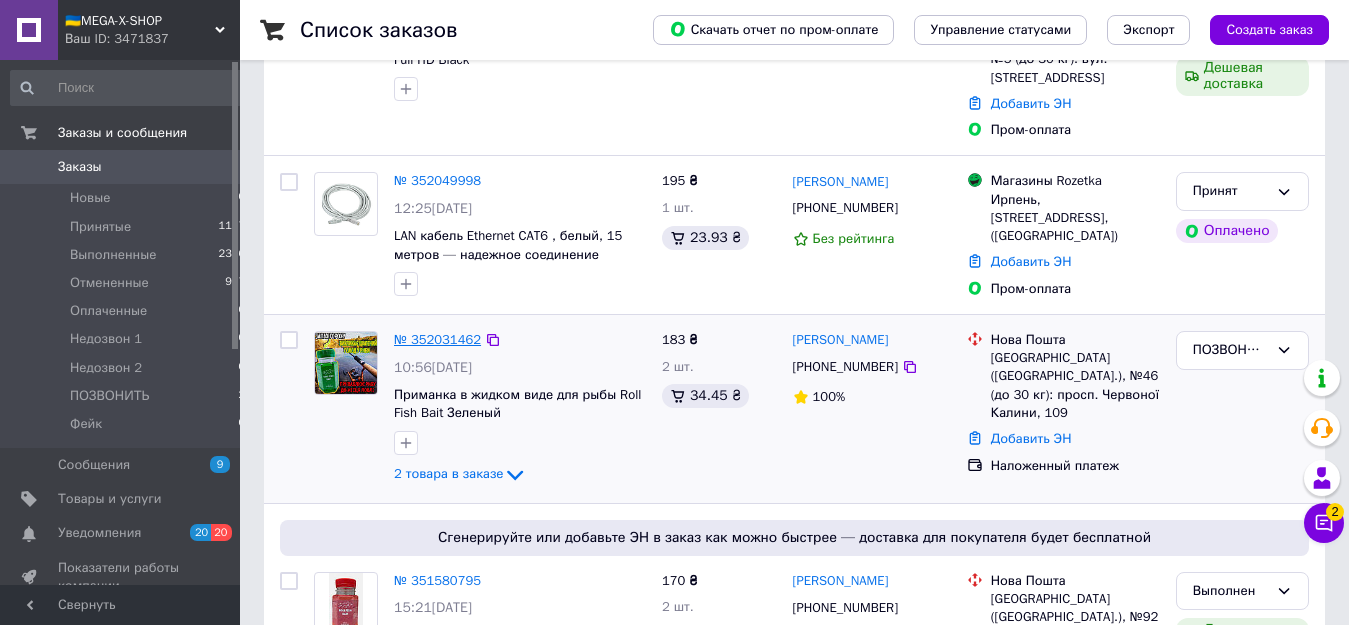 click on "№ 352031462" at bounding box center [437, 339] 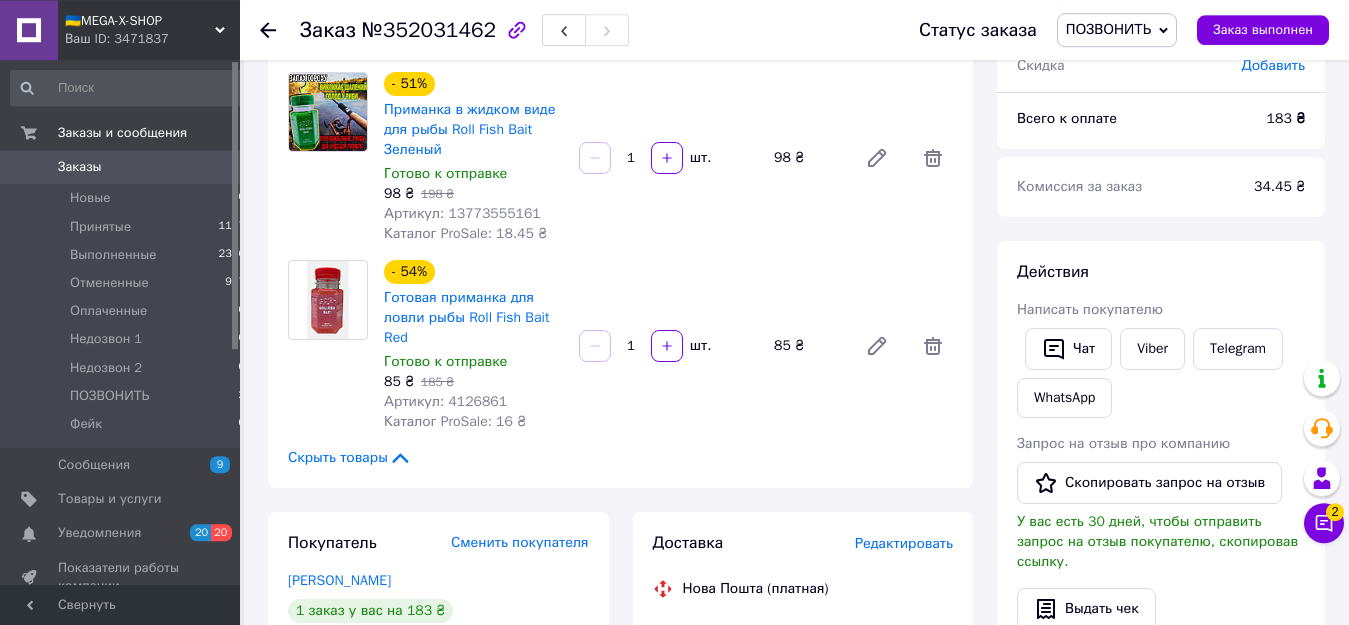 scroll, scrollTop: 85, scrollLeft: 0, axis: vertical 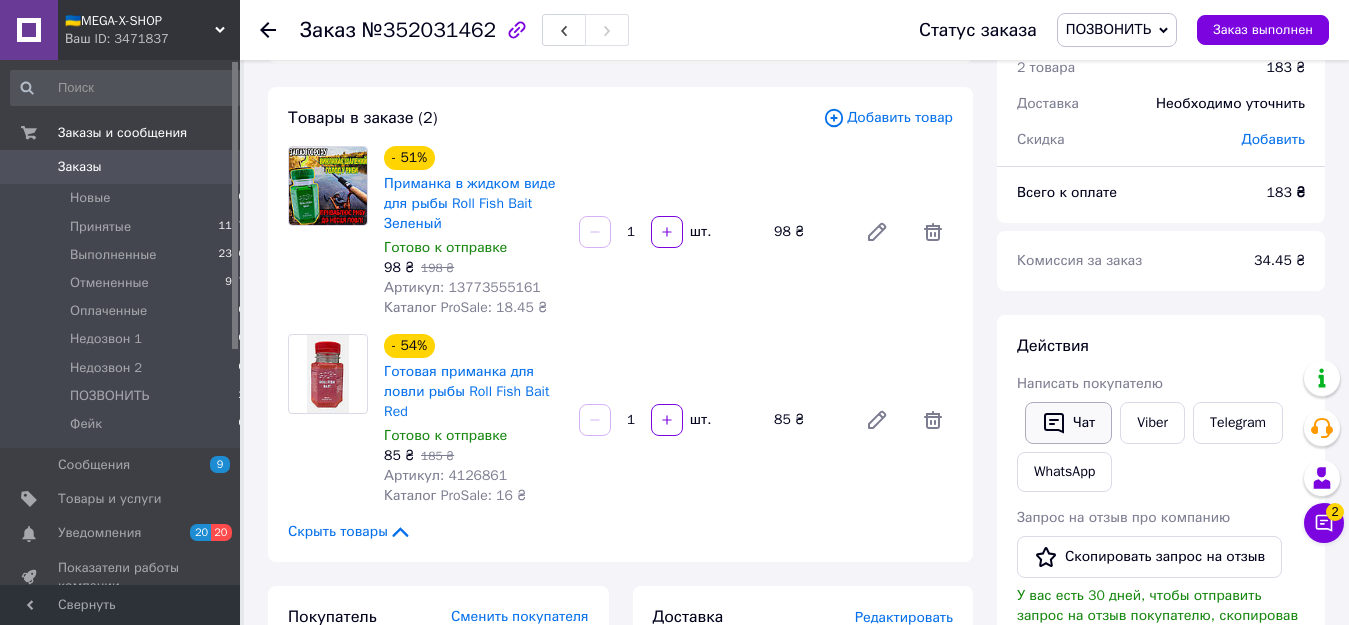 click 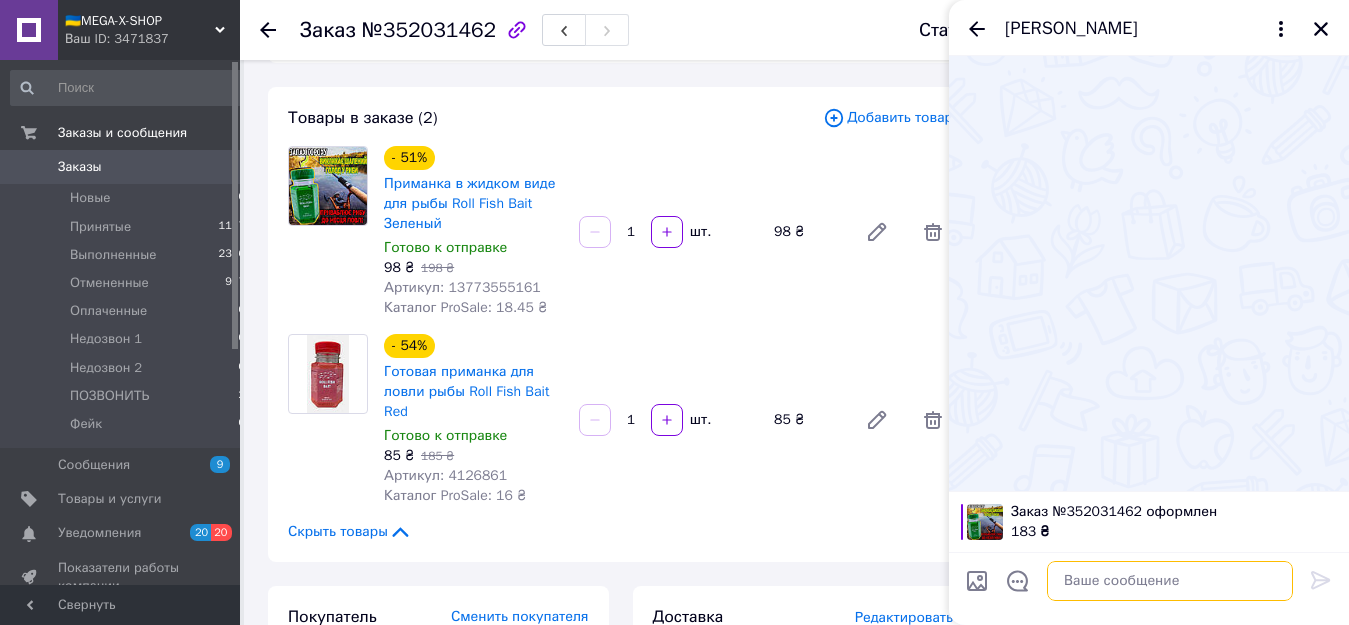 click at bounding box center [1170, 581] 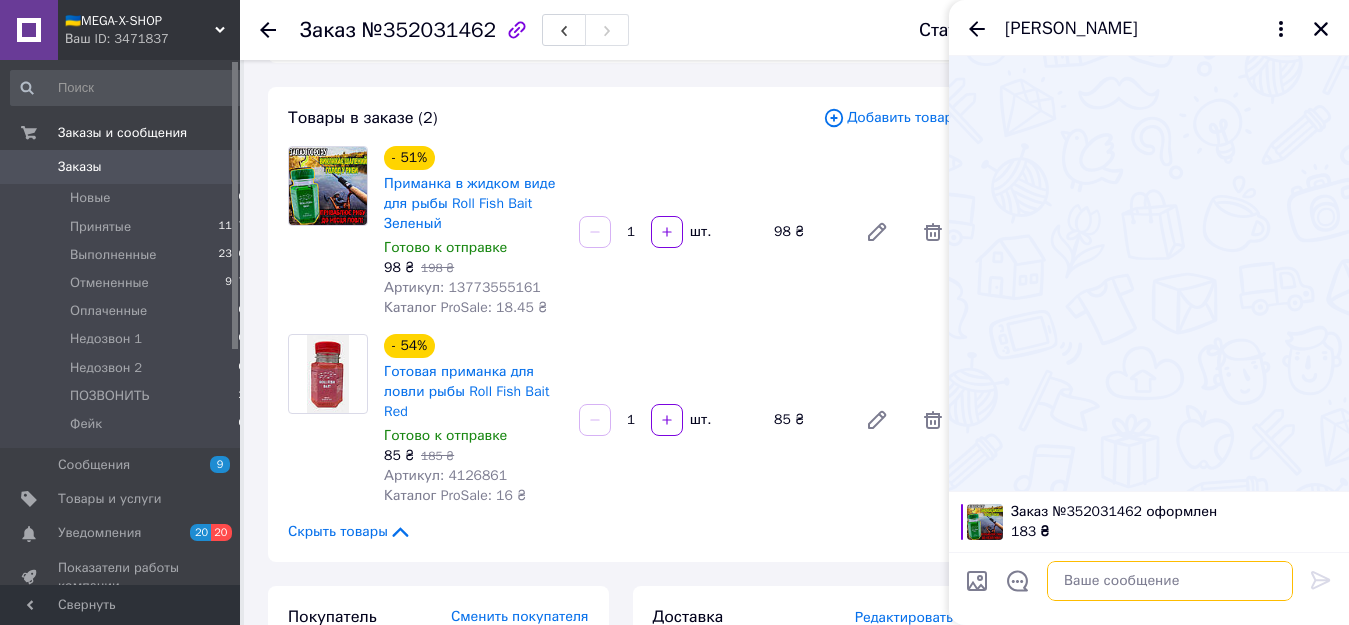 paste on "Доброго дня! замовлення    прийнято.   сьогодні  відправимо" 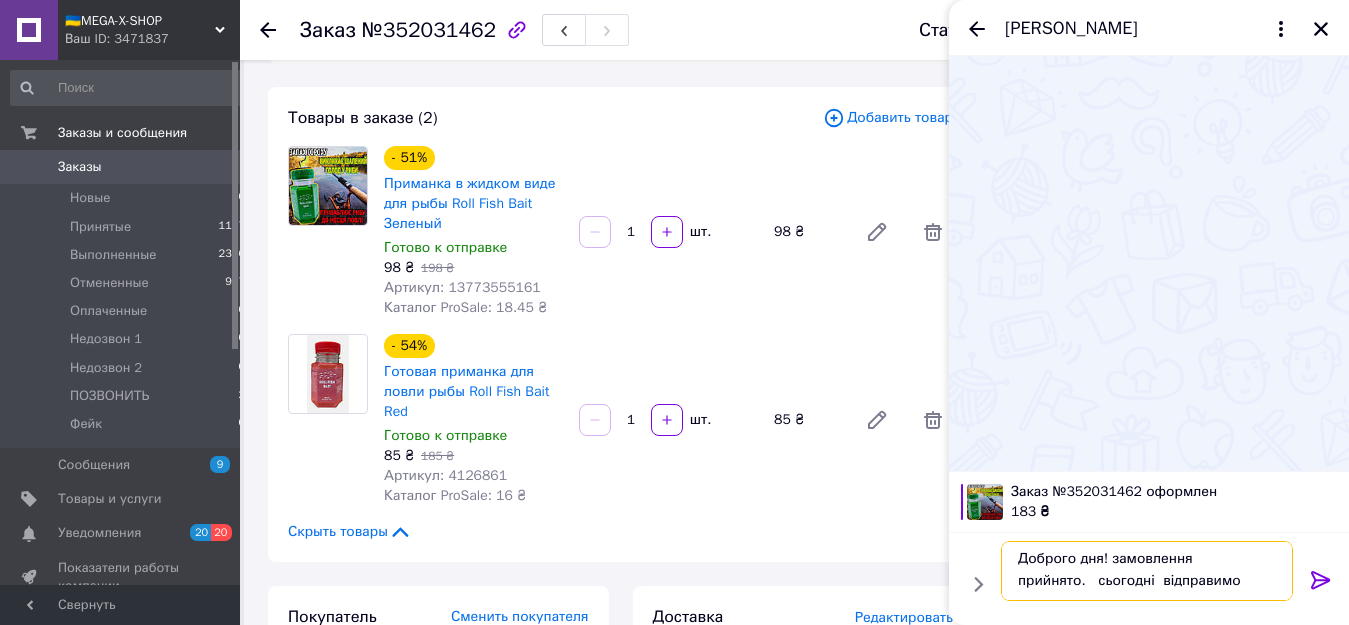 scroll, scrollTop: 2, scrollLeft: 0, axis: vertical 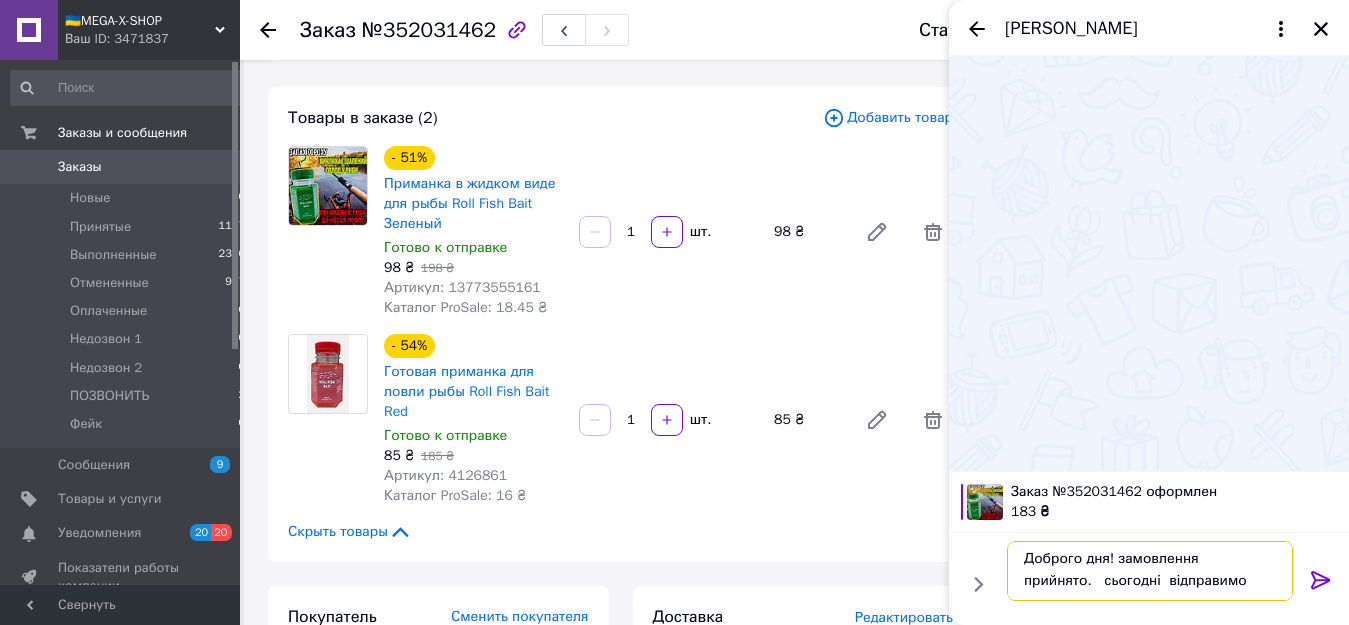 type 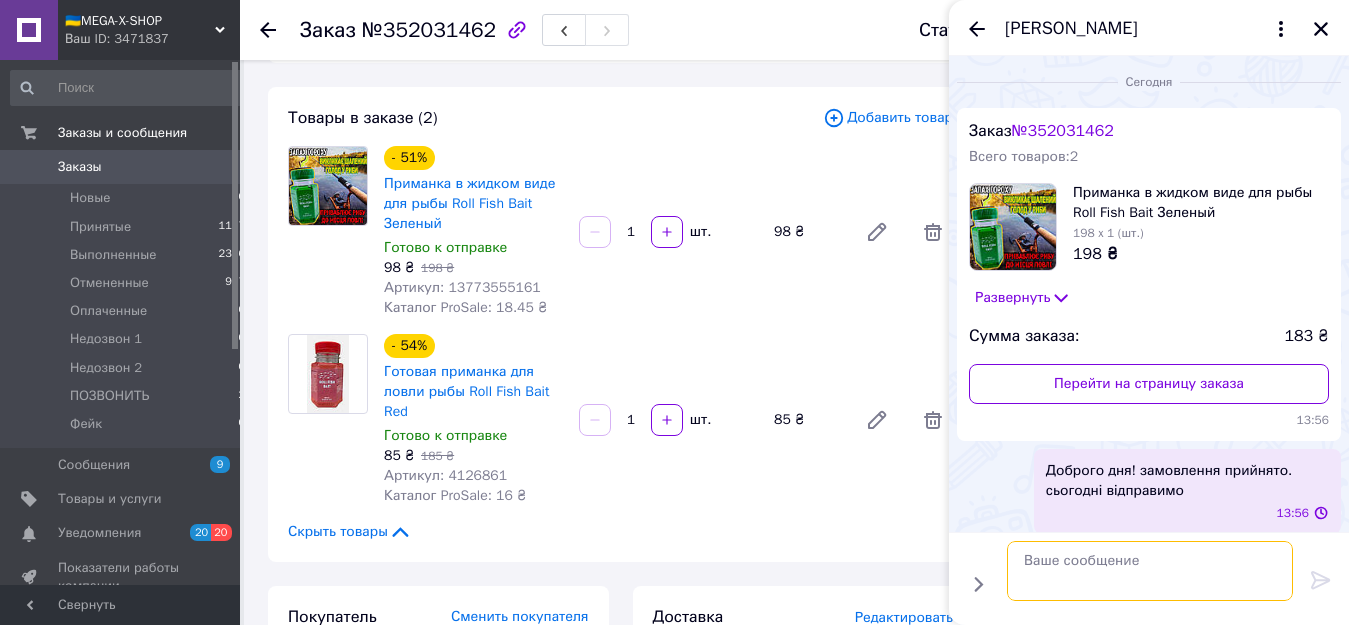 scroll, scrollTop: 0, scrollLeft: 0, axis: both 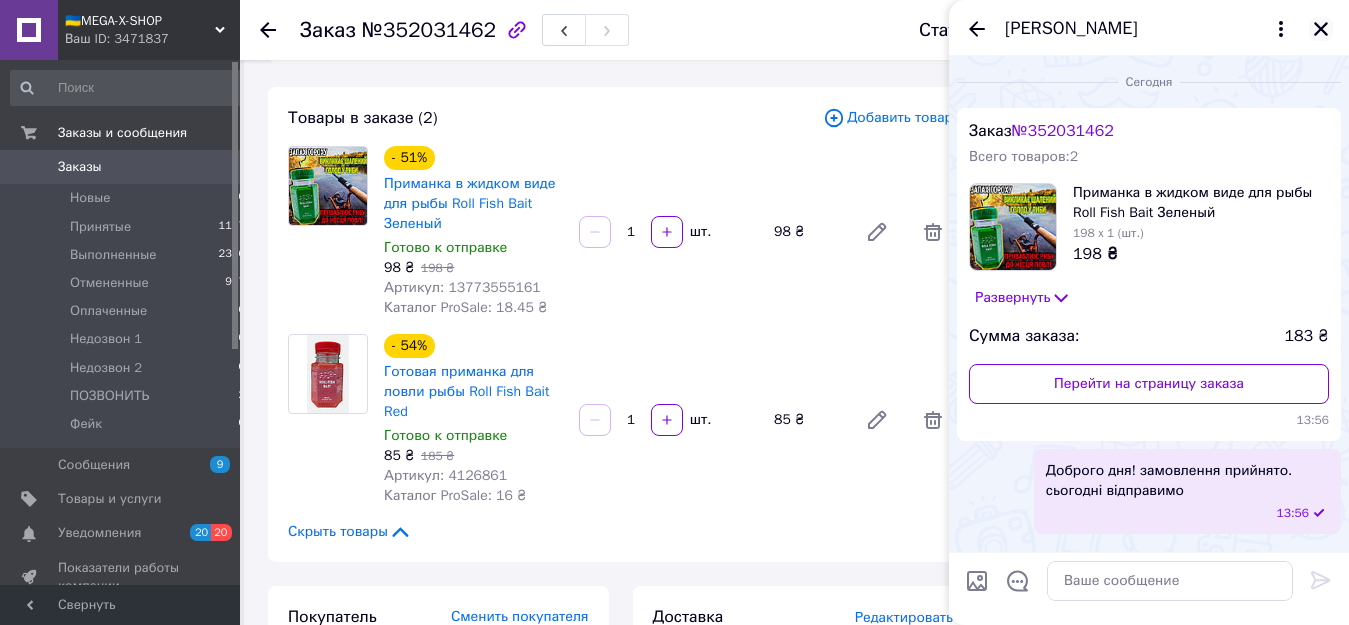 click 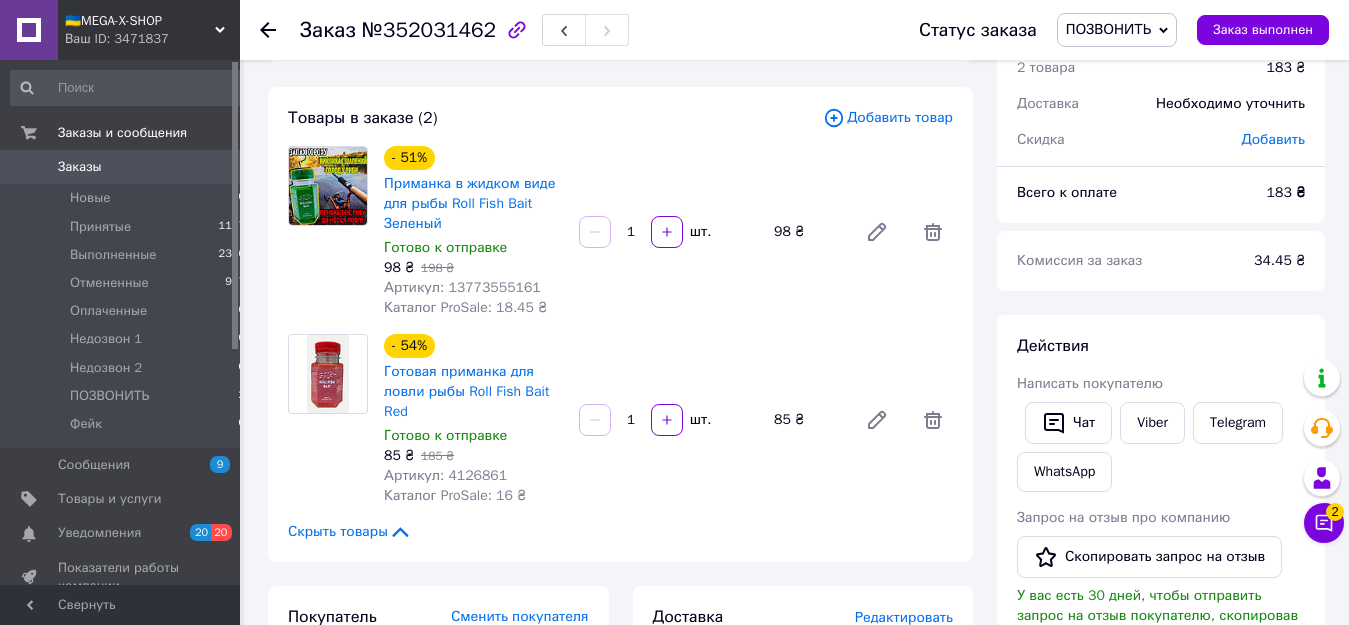 click on "ПОЗВОНИТЬ" at bounding box center (1108, 29) 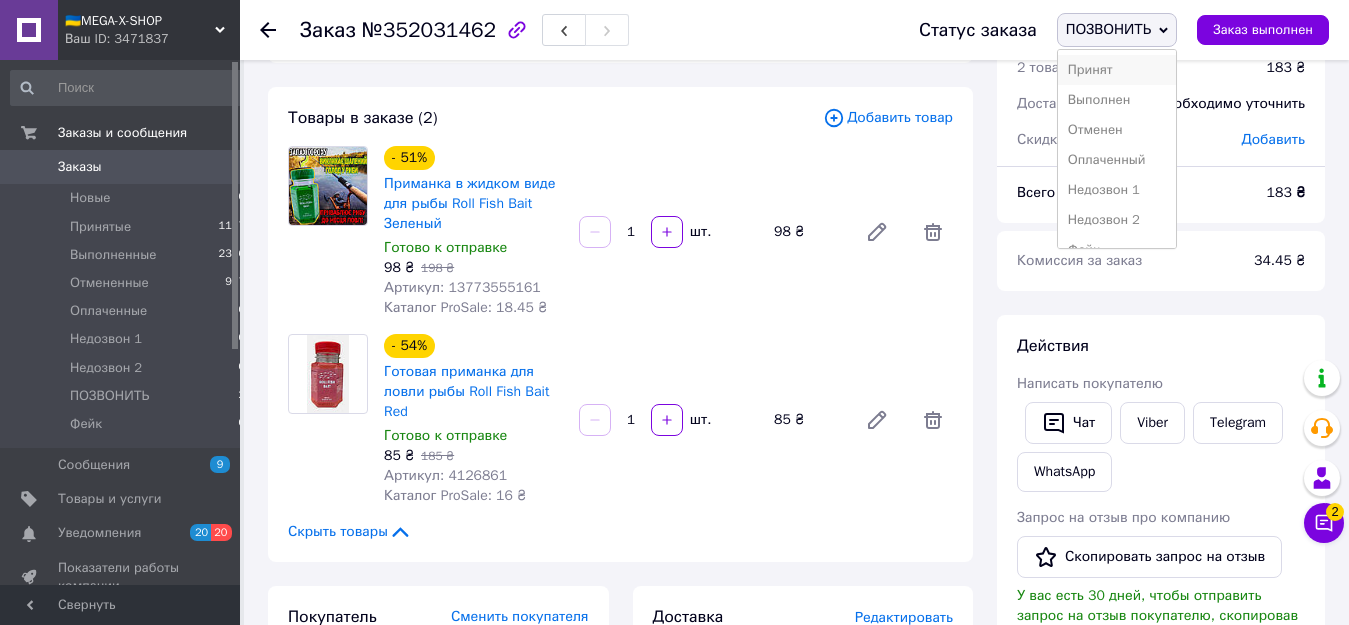click on "Принят" at bounding box center [1117, 70] 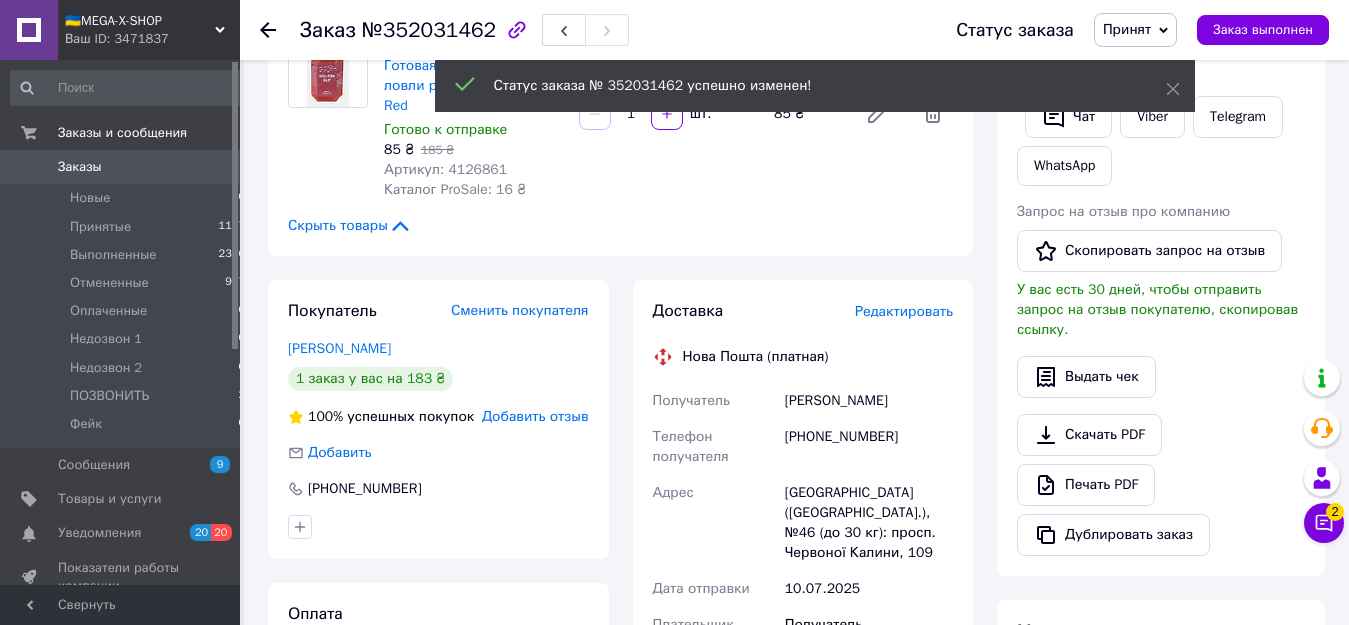 scroll, scrollTop: 289, scrollLeft: 0, axis: vertical 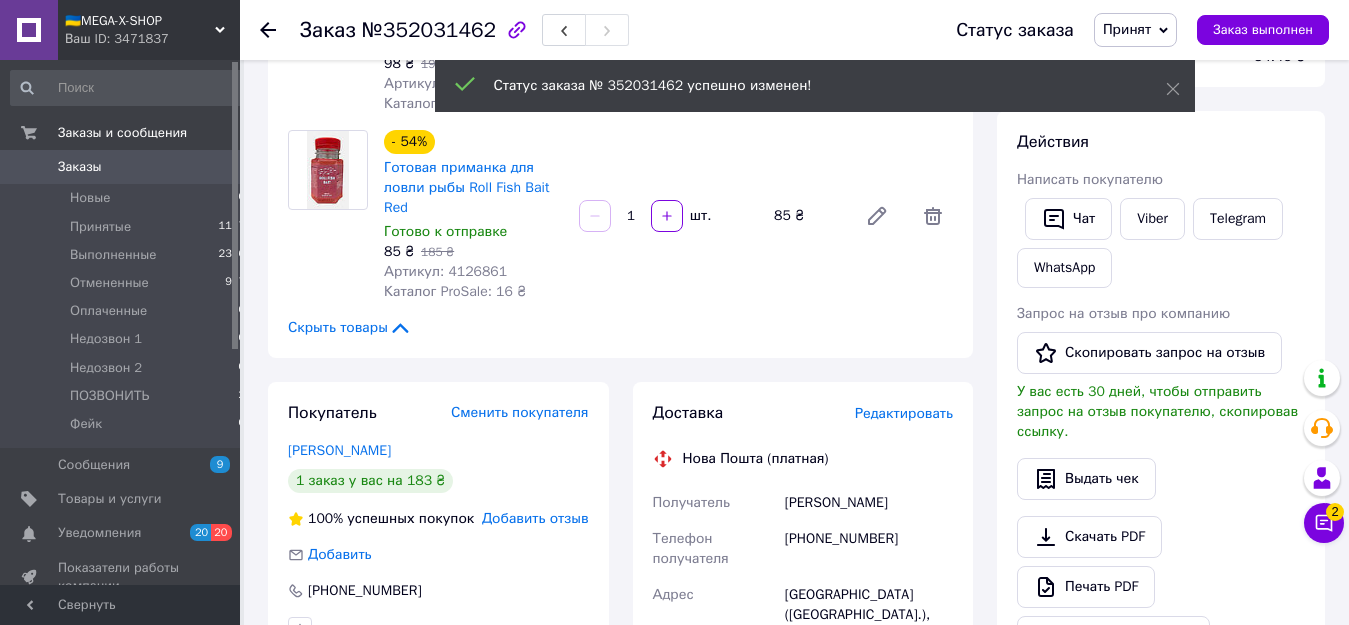 click on "[PERSON_NAME]" at bounding box center [869, 503] 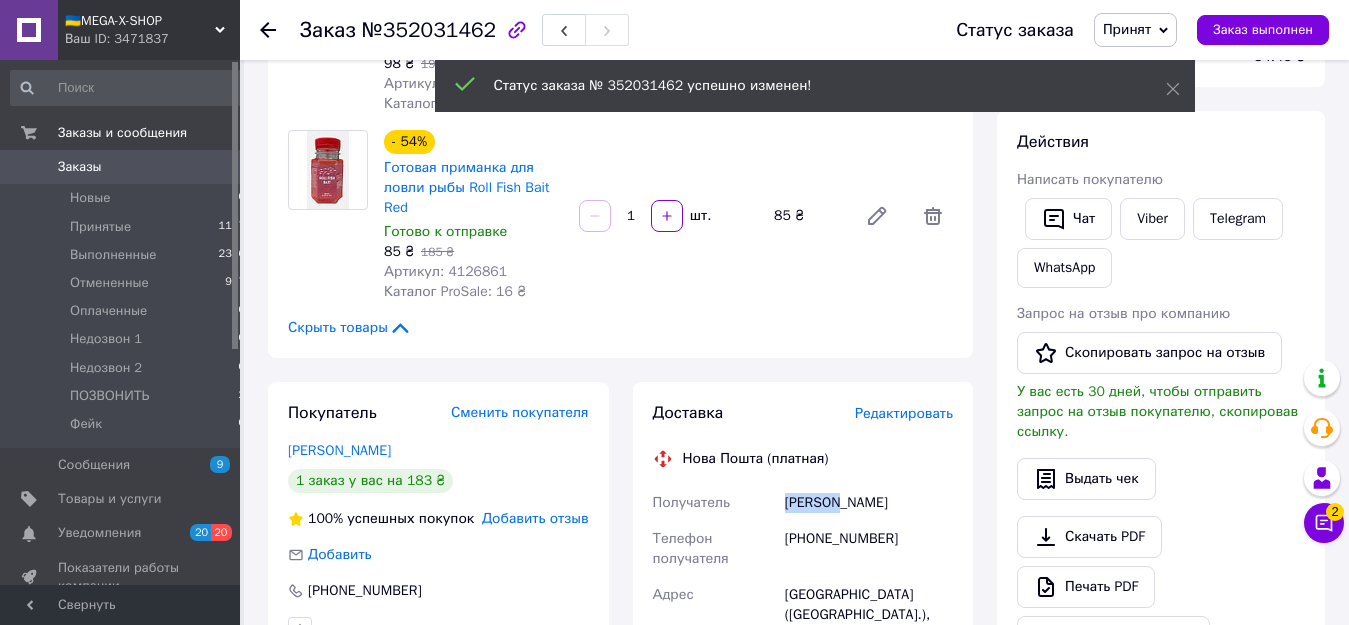 click on "[PERSON_NAME]" at bounding box center (869, 503) 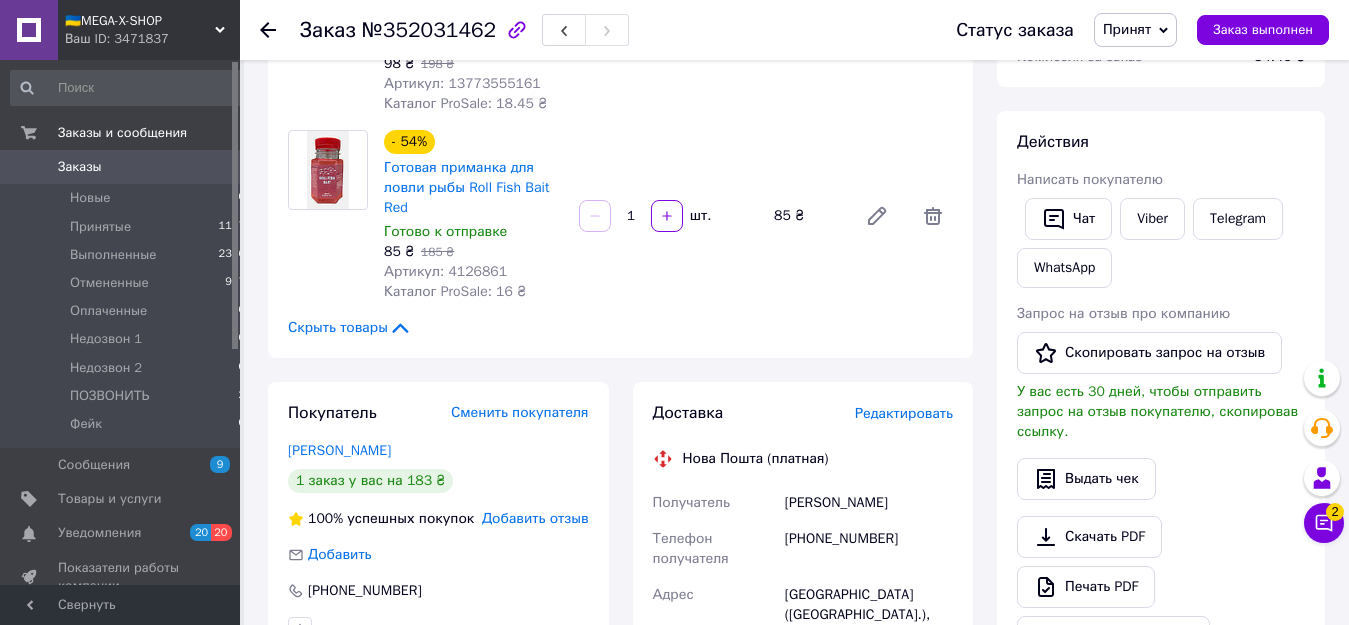click on "[PERSON_NAME]" at bounding box center (869, 503) 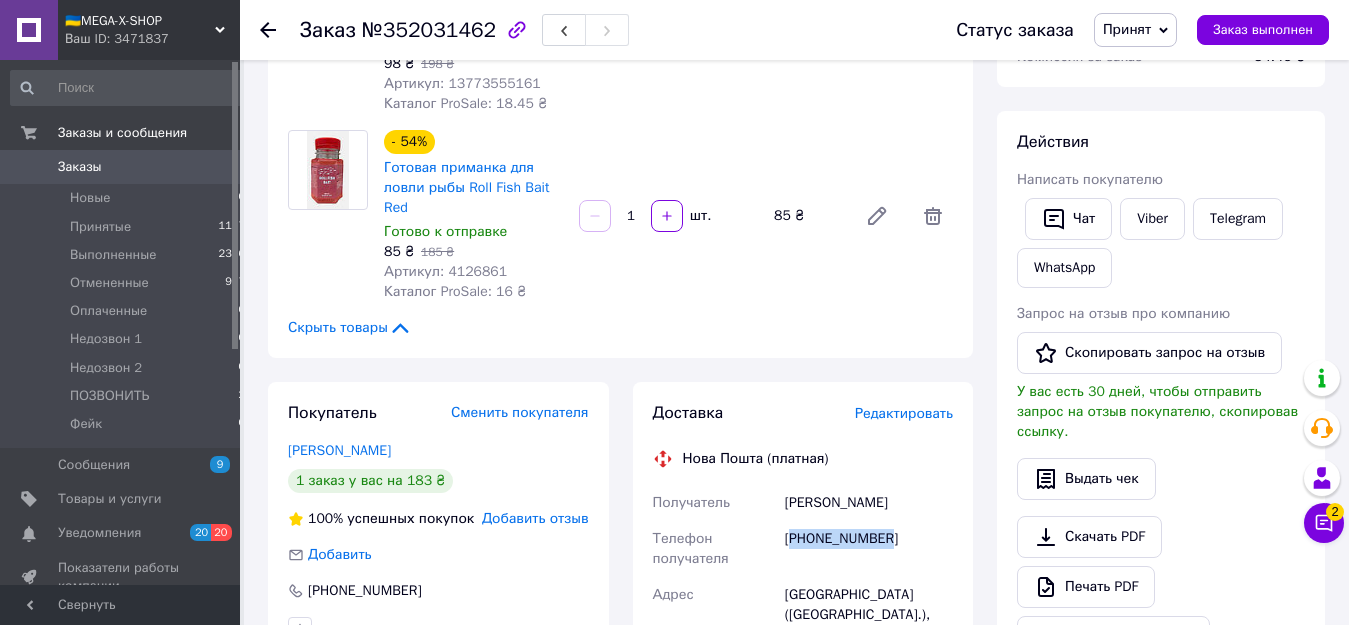 click on "[PHONE_NUMBER]" at bounding box center [869, 549] 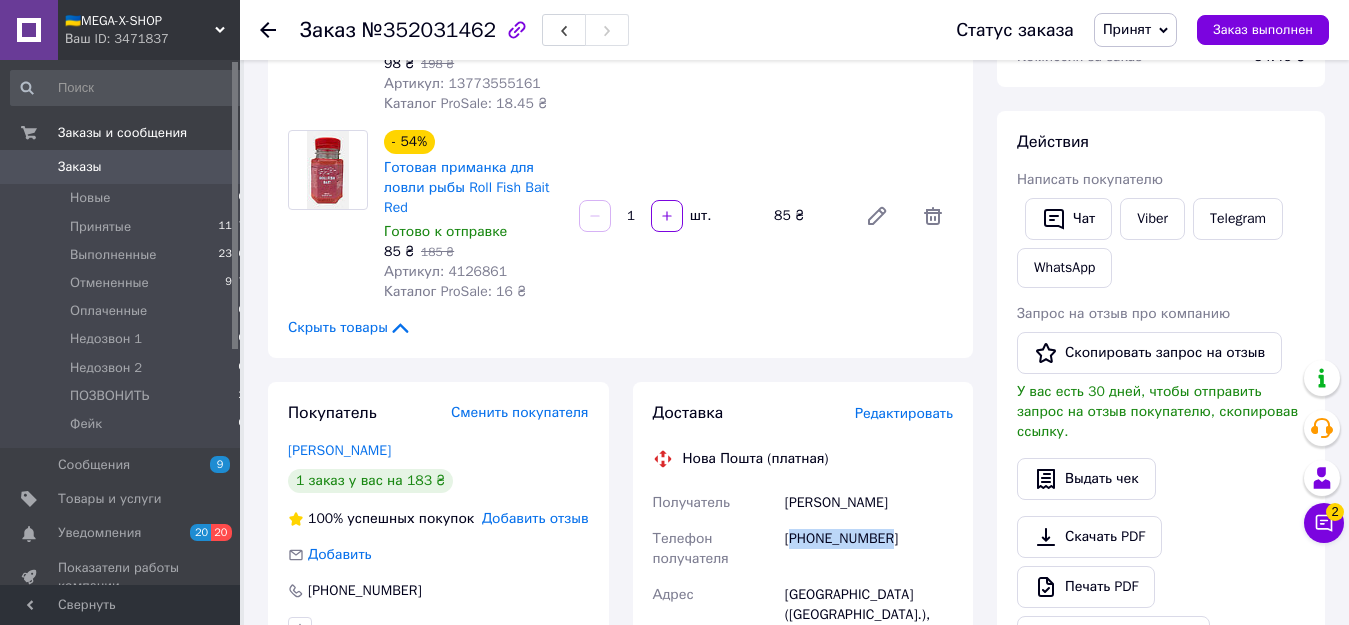 copy on "380987456091" 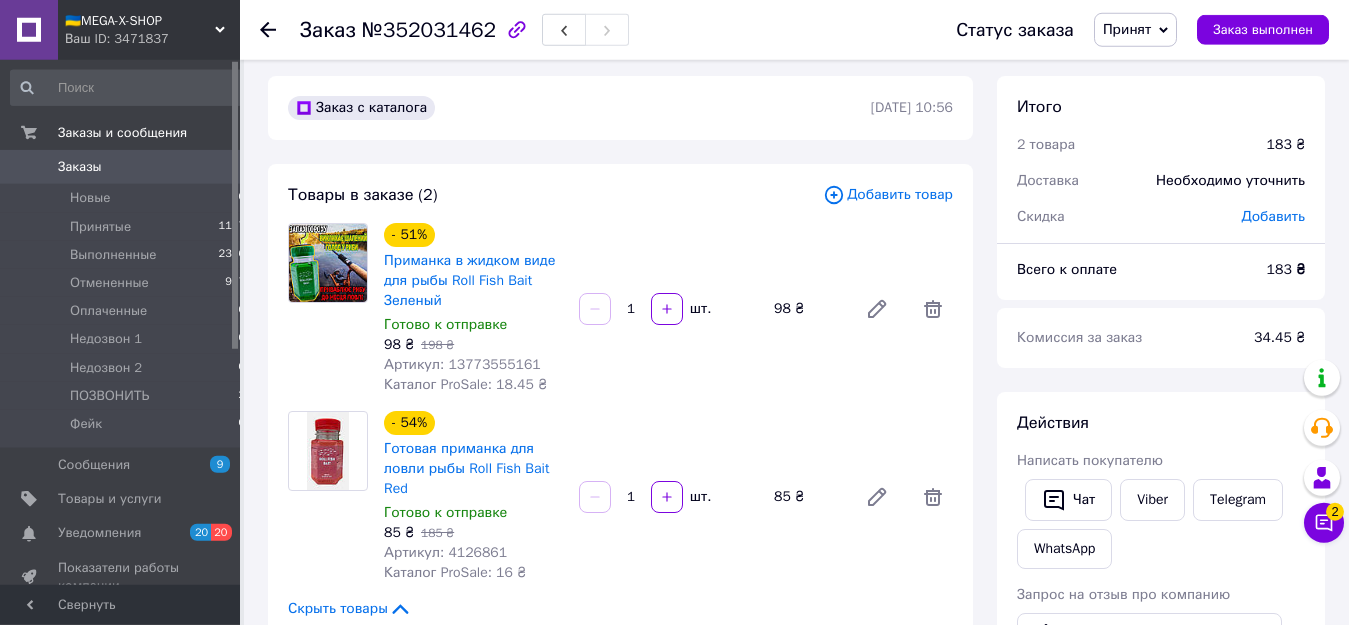 scroll, scrollTop: 0, scrollLeft: 0, axis: both 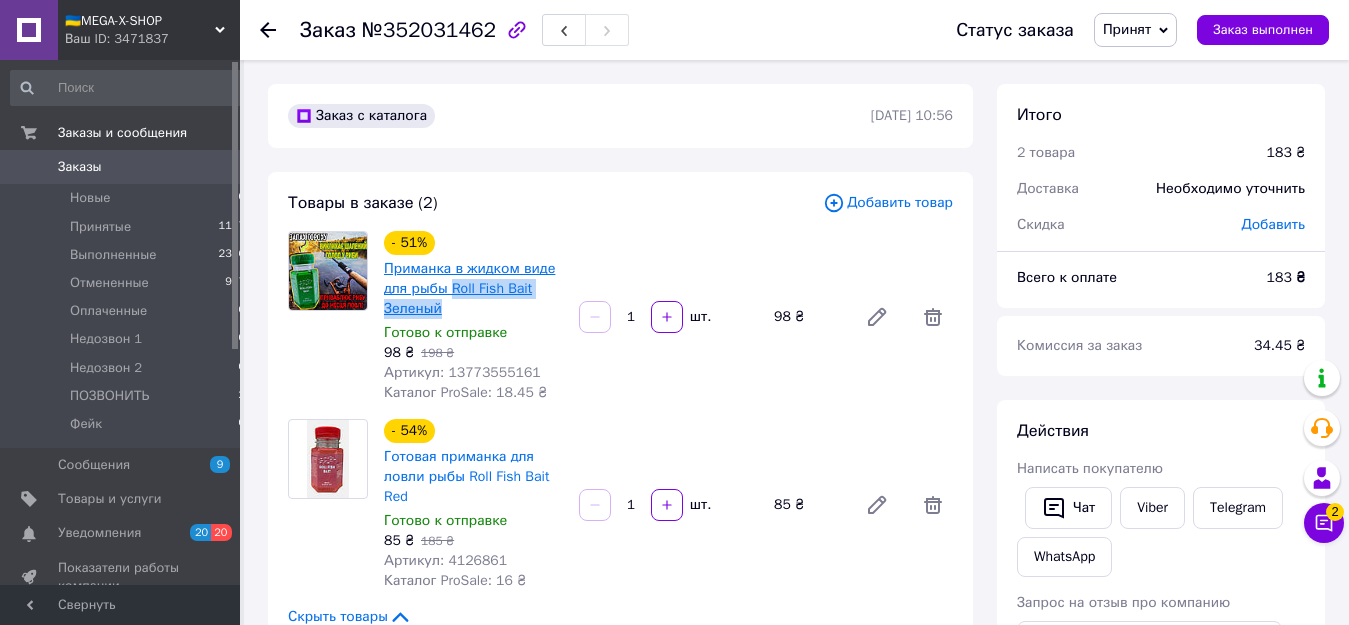 drag, startPoint x: 442, startPoint y: 308, endPoint x: 451, endPoint y: 284, distance: 25.632011 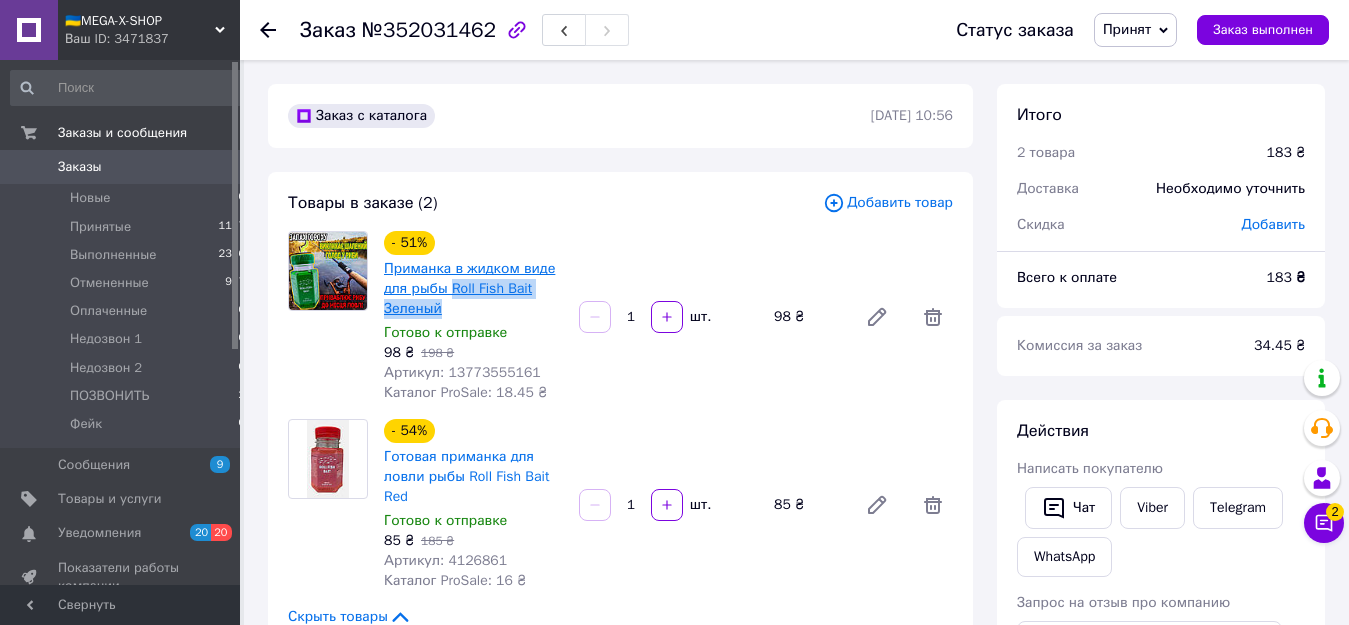click on "Приманка в жидком виде для рыбы Roll Fish Bait Зеленый" at bounding box center [473, 289] 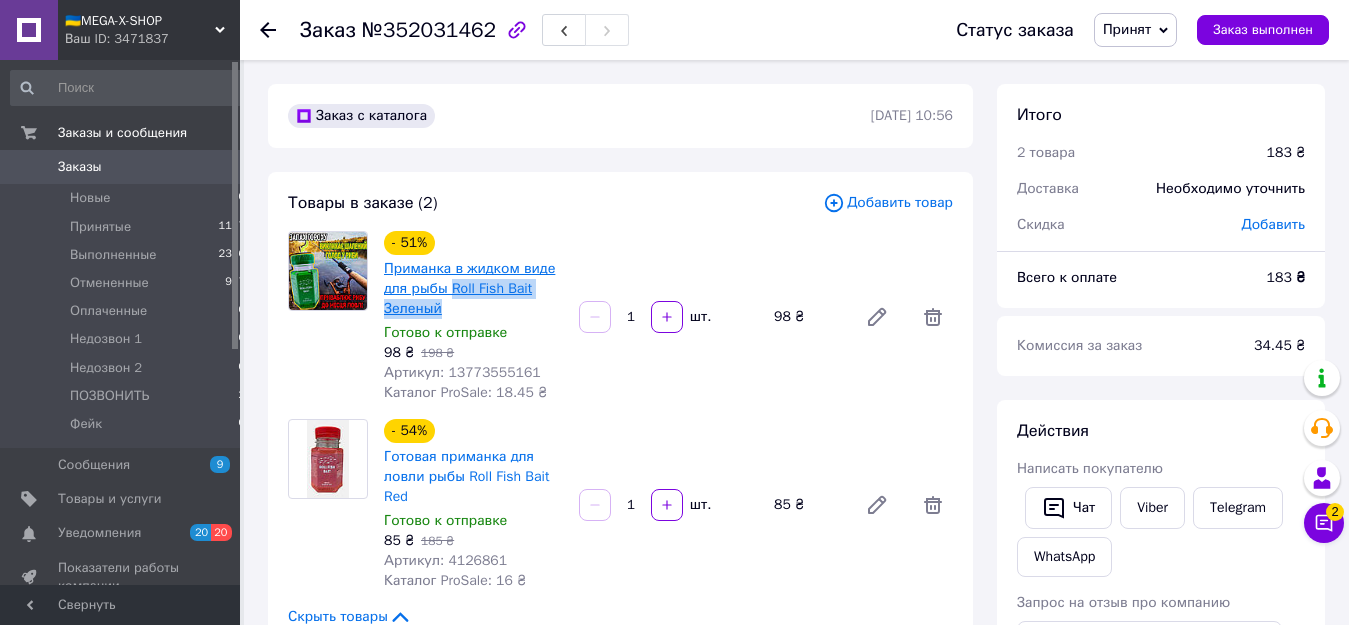 copy on "Roll Fish Bait Зеленый" 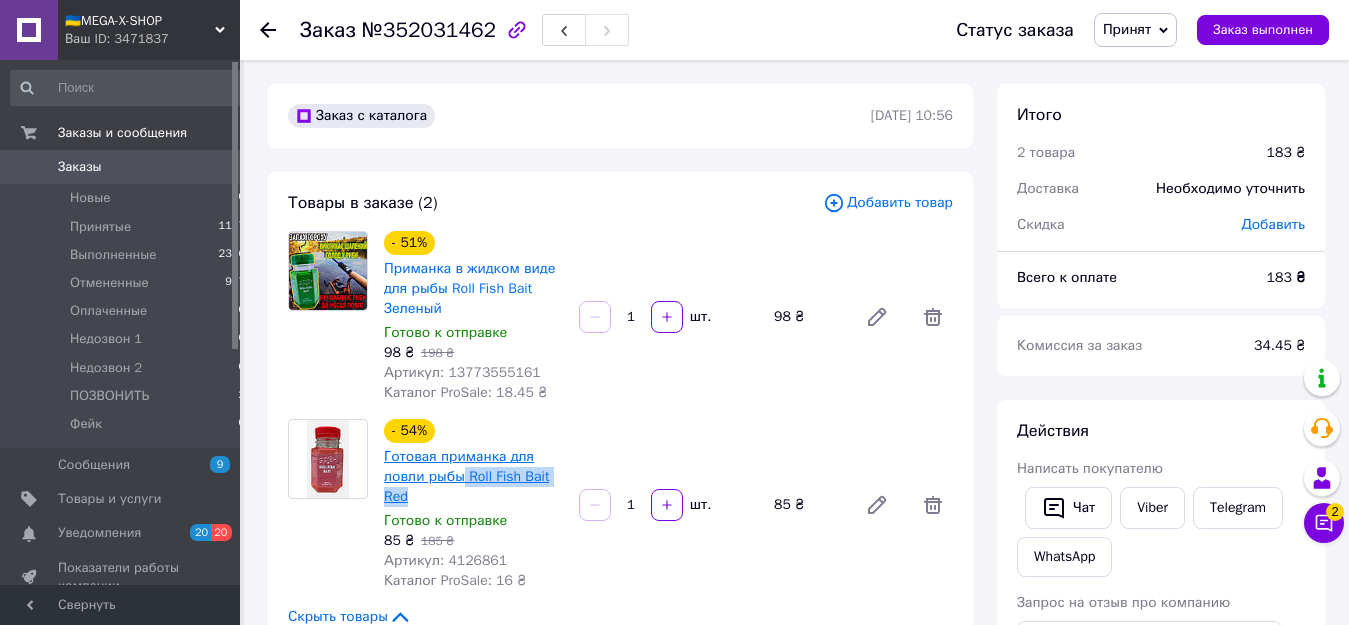 drag, startPoint x: 417, startPoint y: 492, endPoint x: 464, endPoint y: 474, distance: 50.32892 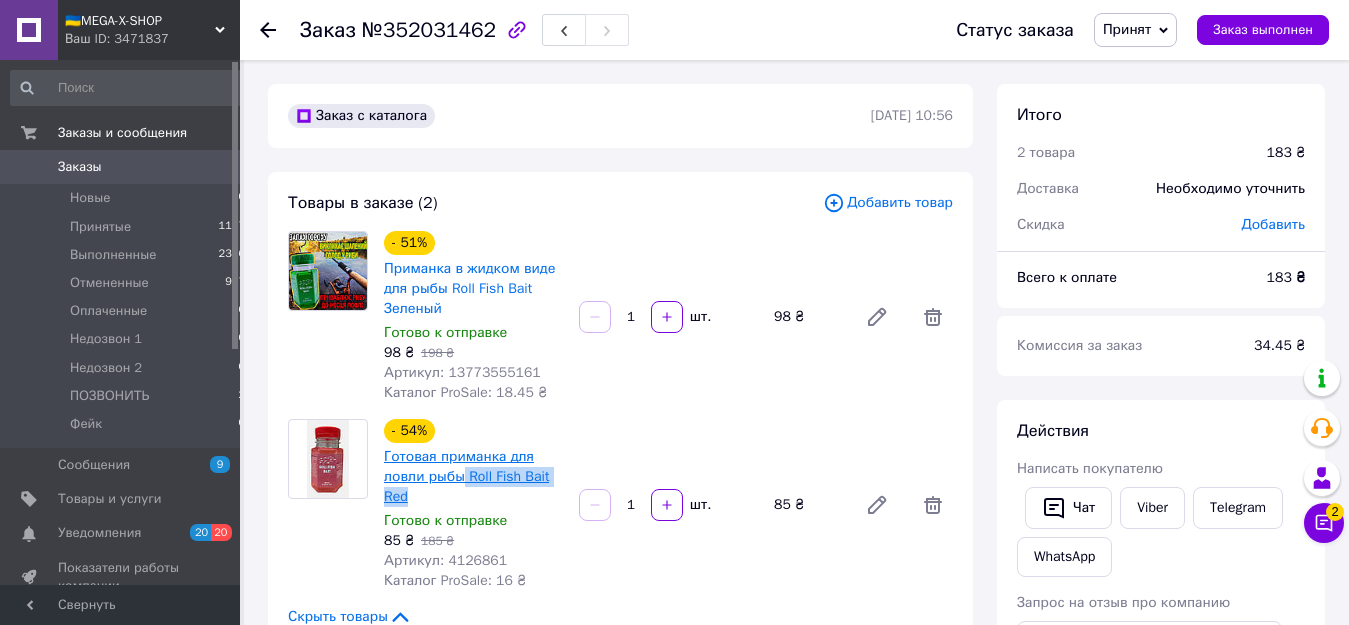 click on "Готовая приманка для ловли рыбы Roll Fish Bait Red" at bounding box center (473, 477) 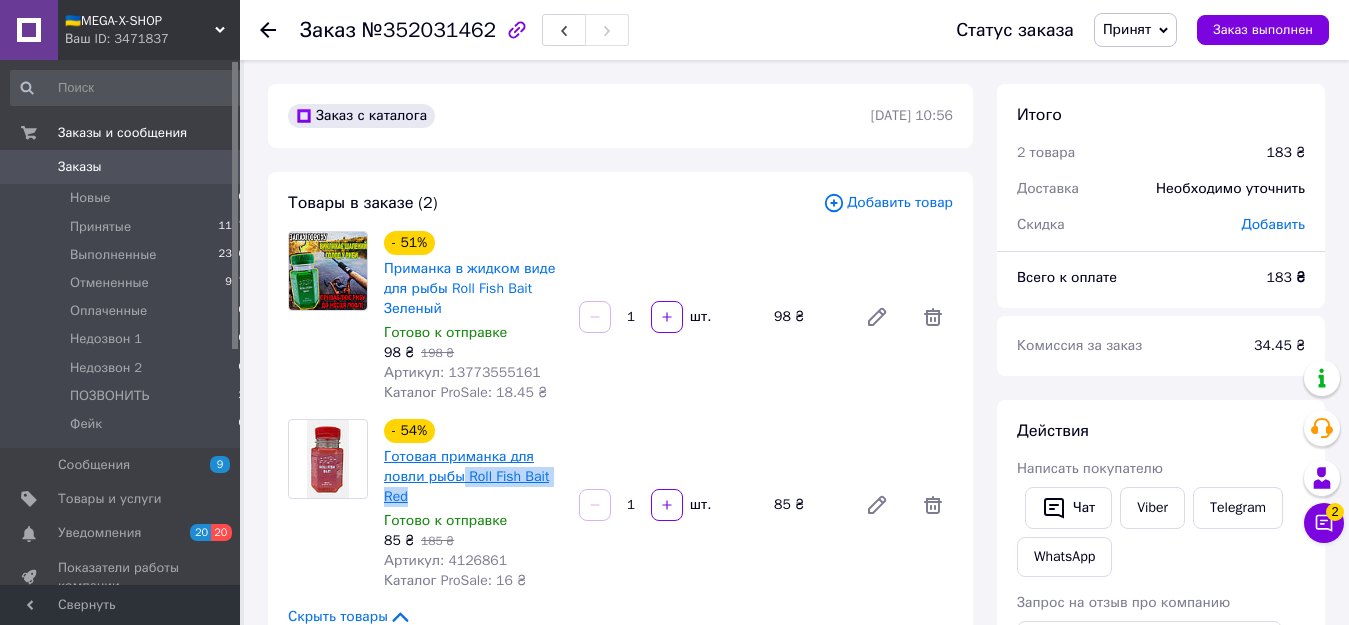 copy on "Roll Fish Bait Red" 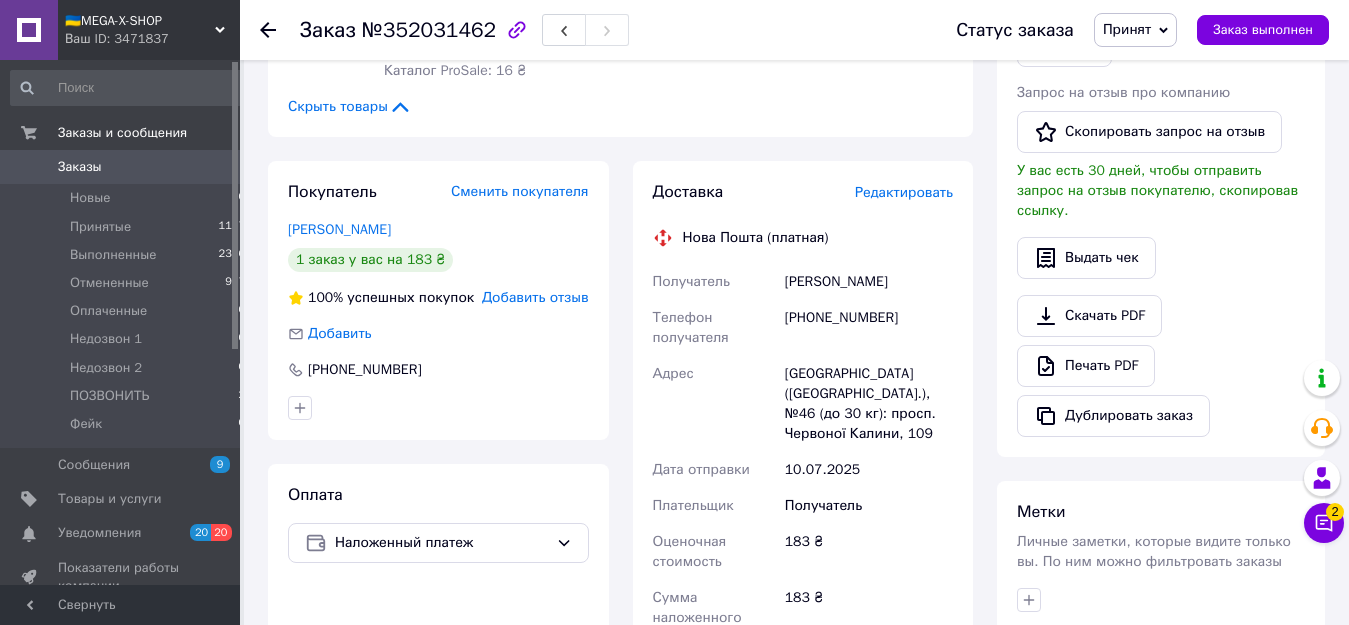 scroll, scrollTop: 102, scrollLeft: 0, axis: vertical 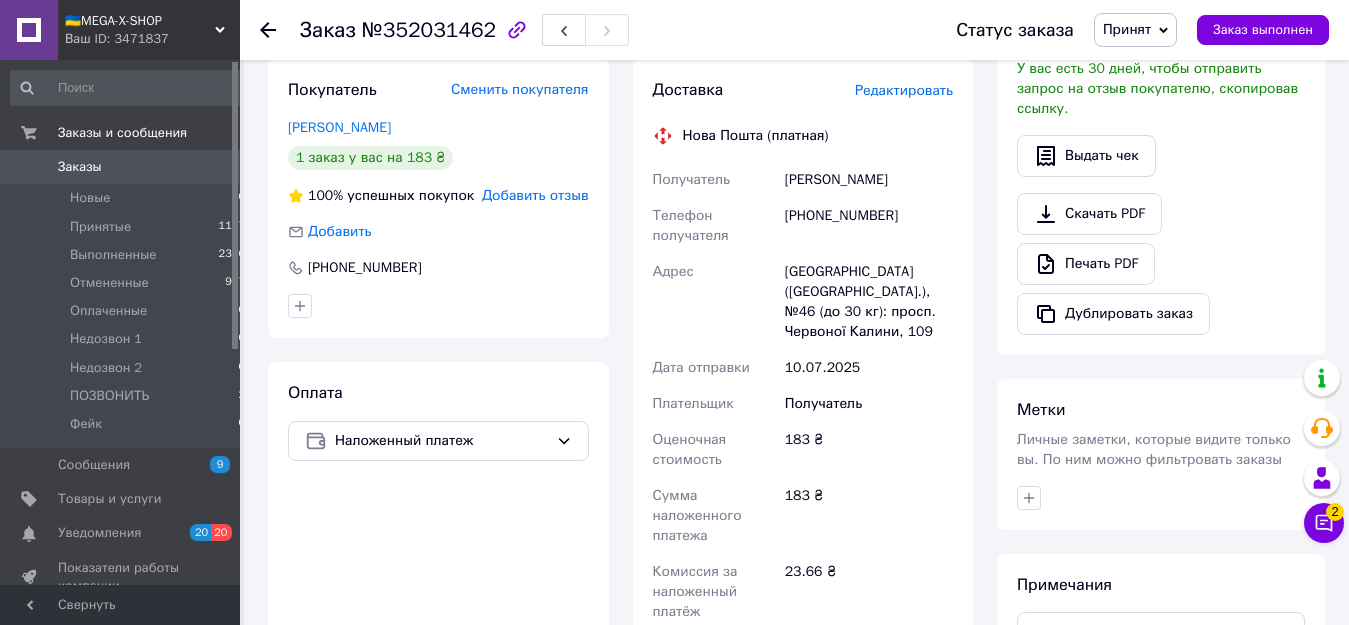 click on "[GEOGRAPHIC_DATA] ([GEOGRAPHIC_DATA].), №46 (до 30 кг): просп. Червоної Калини, 109" at bounding box center [869, 302] 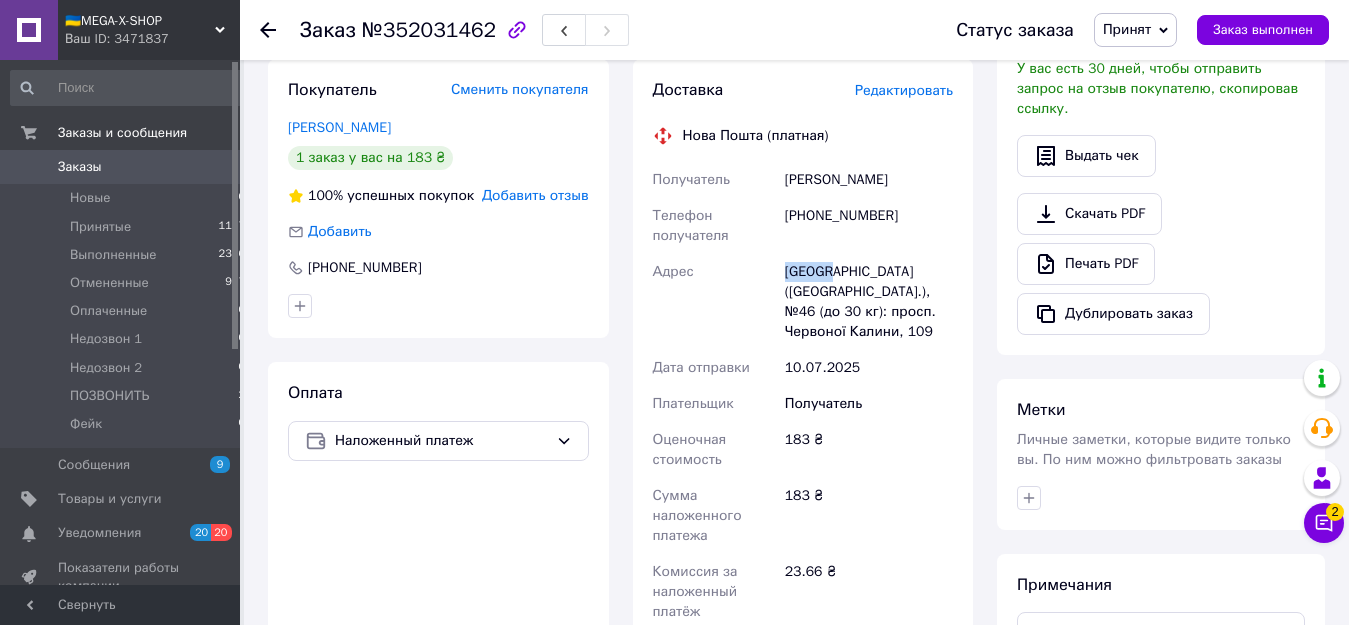 click on "[GEOGRAPHIC_DATA] ([GEOGRAPHIC_DATA].), №46 (до 30 кг): просп. Червоної Калини, 109" at bounding box center [869, 302] 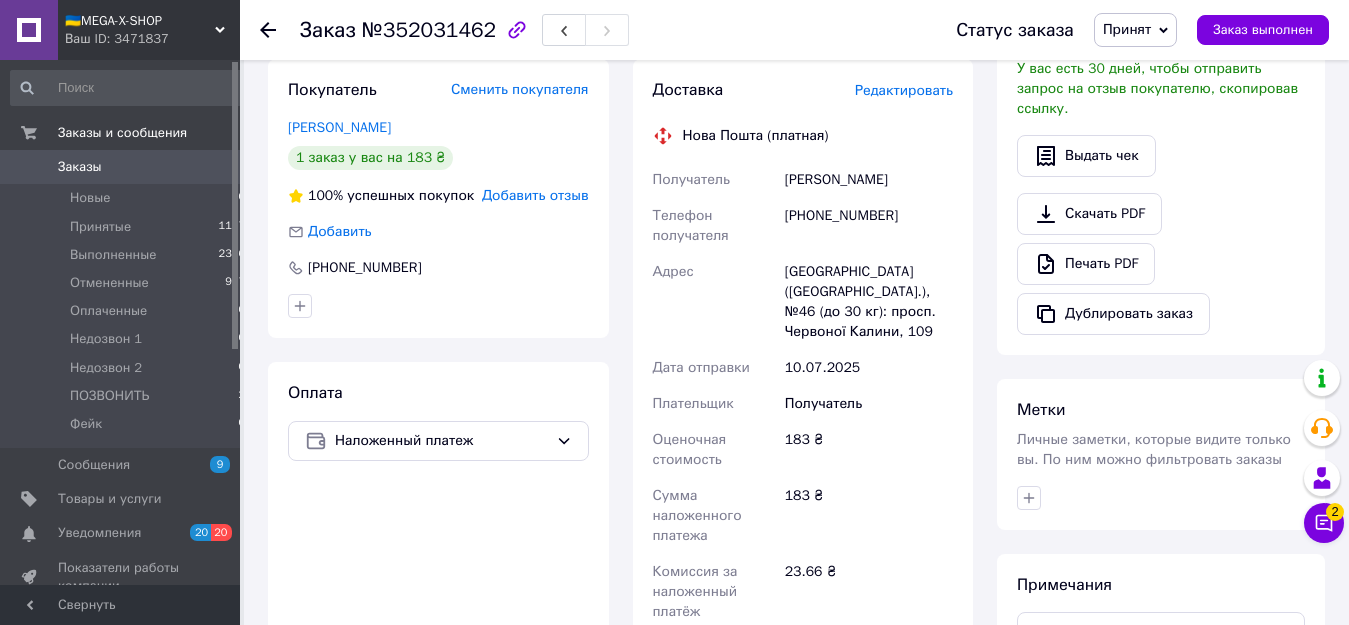 click on "[GEOGRAPHIC_DATA] ([GEOGRAPHIC_DATA].), №46 (до 30 кг): просп. Червоної Калини, 109" at bounding box center [869, 302] 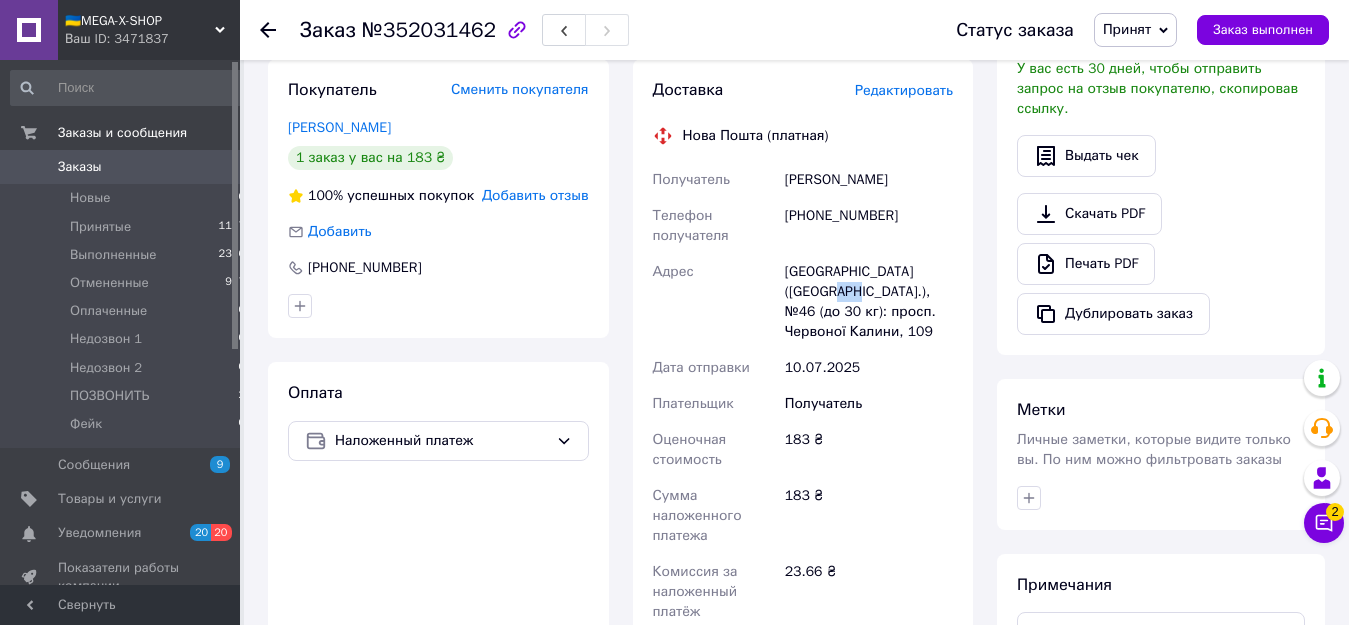 click on "[GEOGRAPHIC_DATA] ([GEOGRAPHIC_DATA].), №46 (до 30 кг): просп. Червоної Калини, 109" at bounding box center [869, 302] 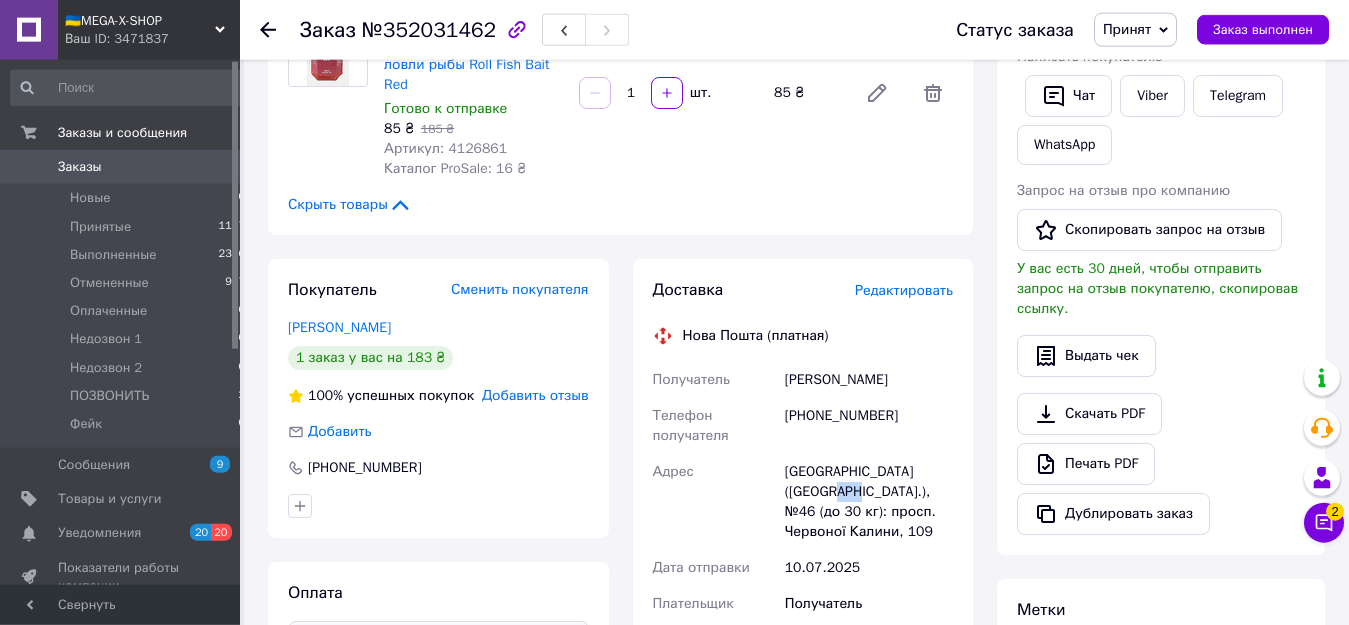 scroll, scrollTop: 408, scrollLeft: 0, axis: vertical 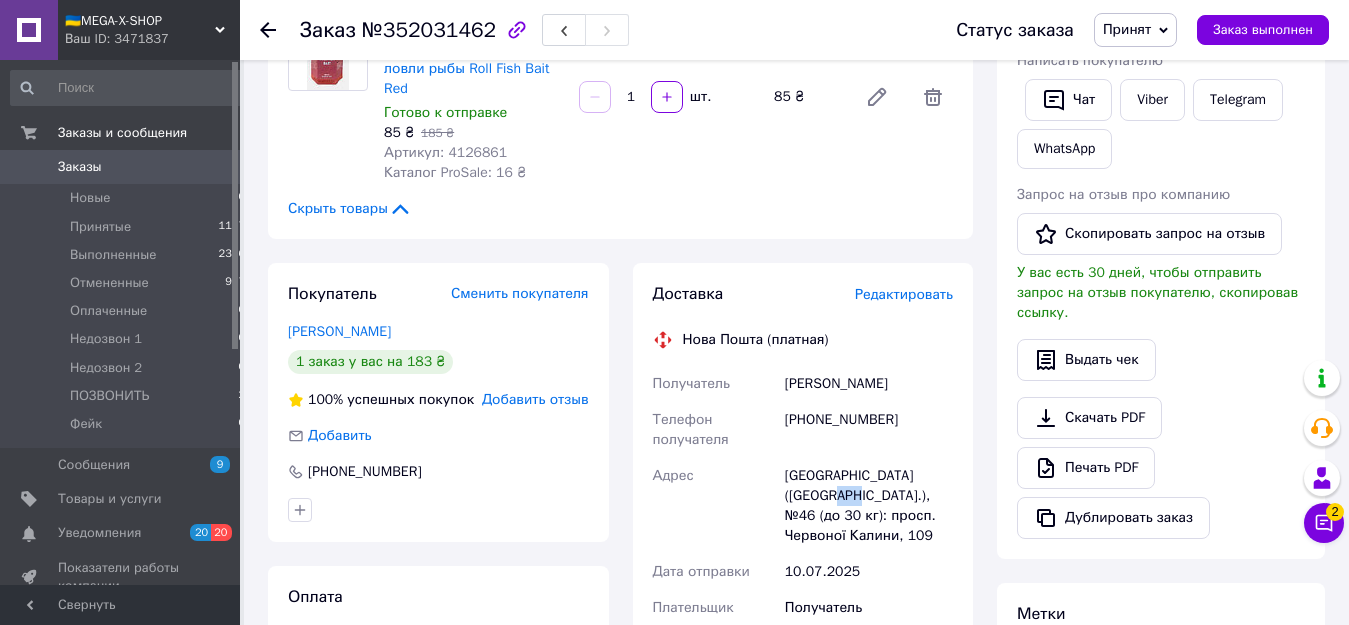 click 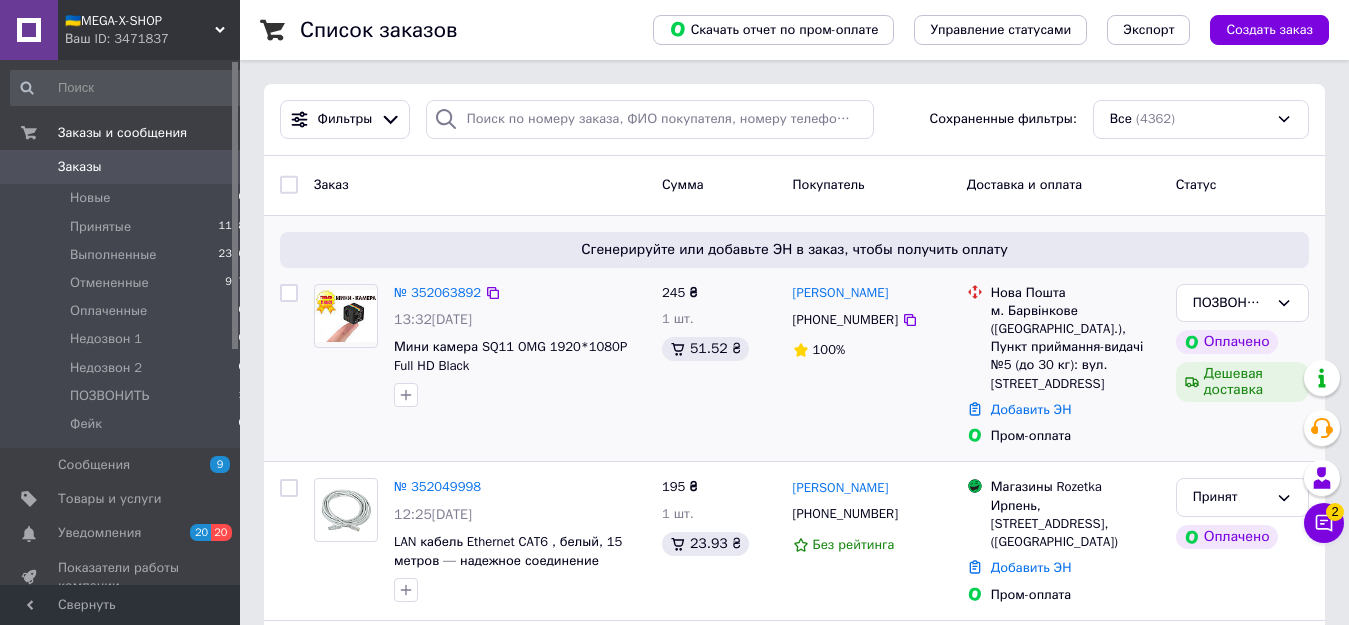 scroll, scrollTop: 102, scrollLeft: 0, axis: vertical 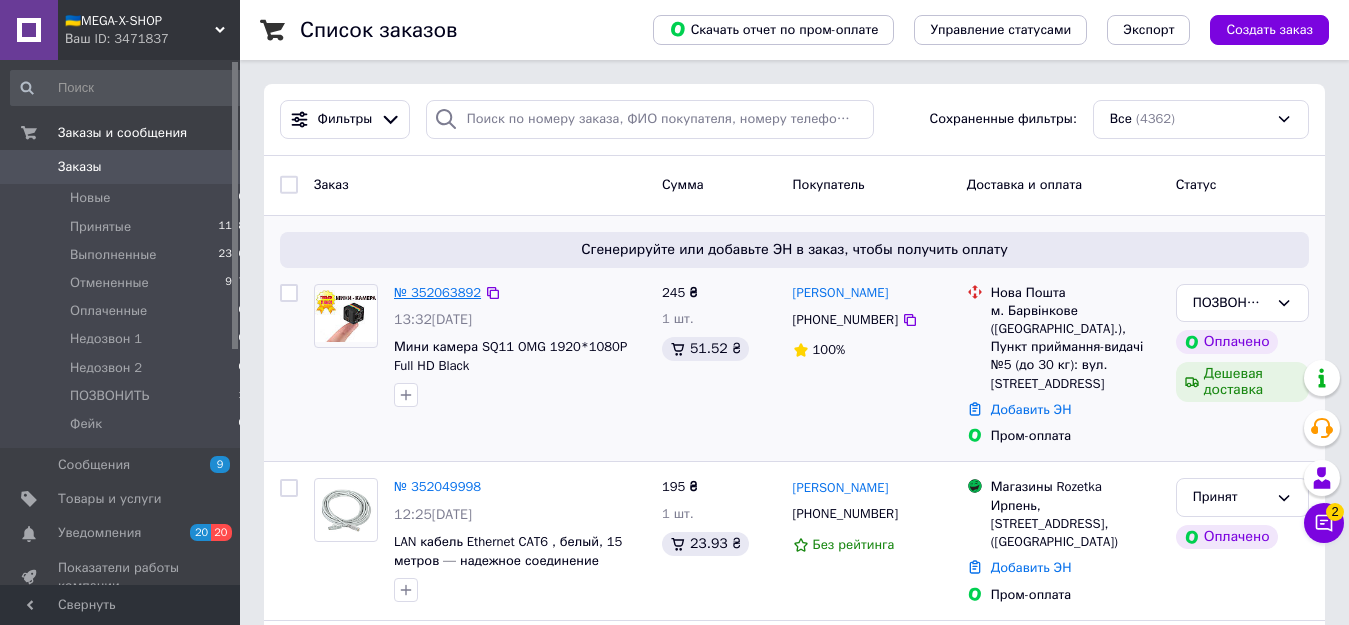click on "№ 352063892" at bounding box center (437, 292) 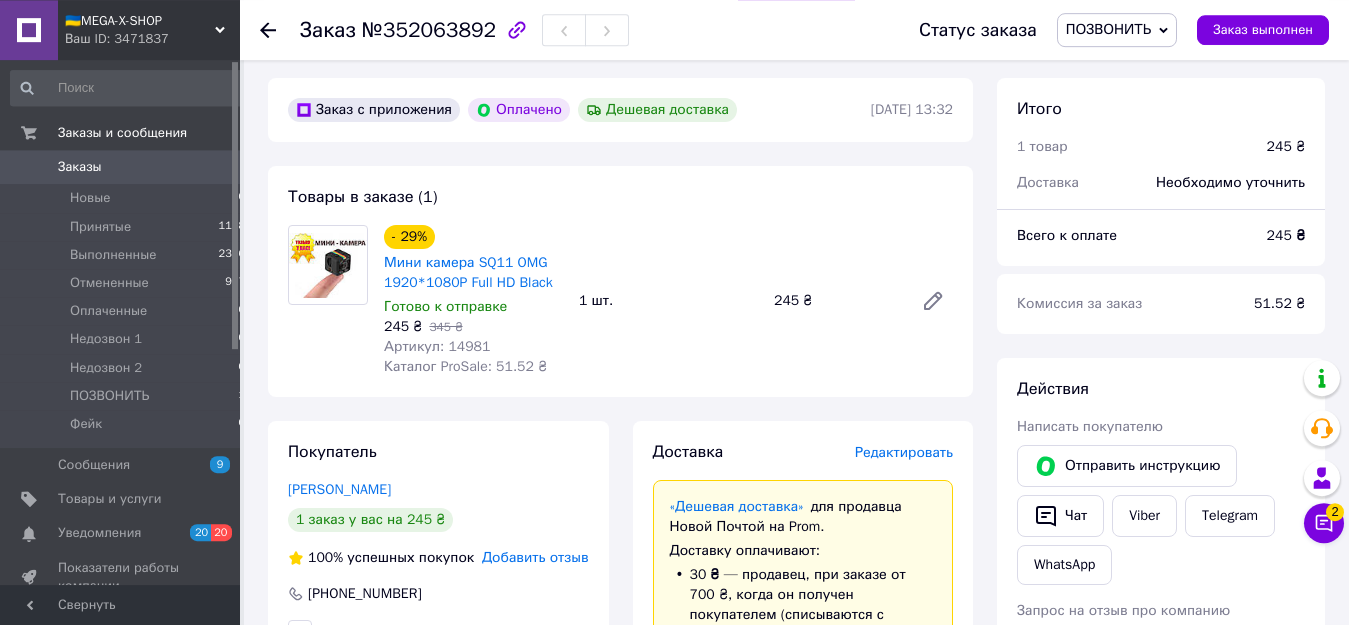 scroll, scrollTop: 612, scrollLeft: 0, axis: vertical 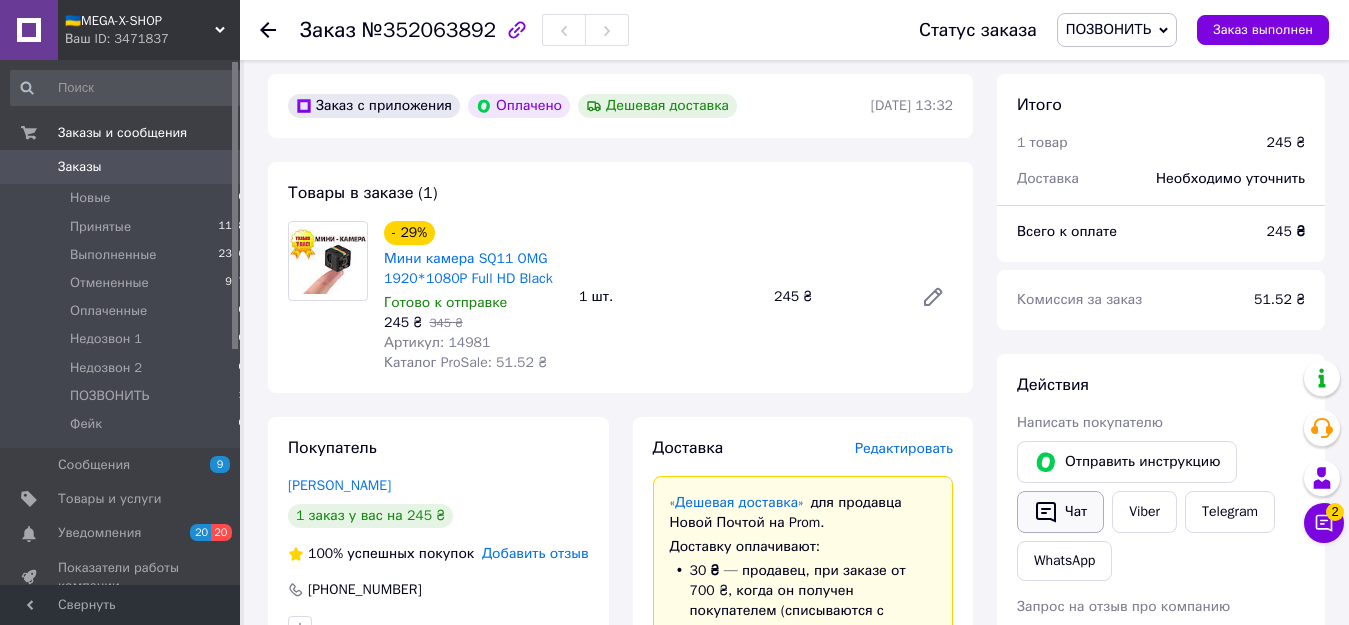 click 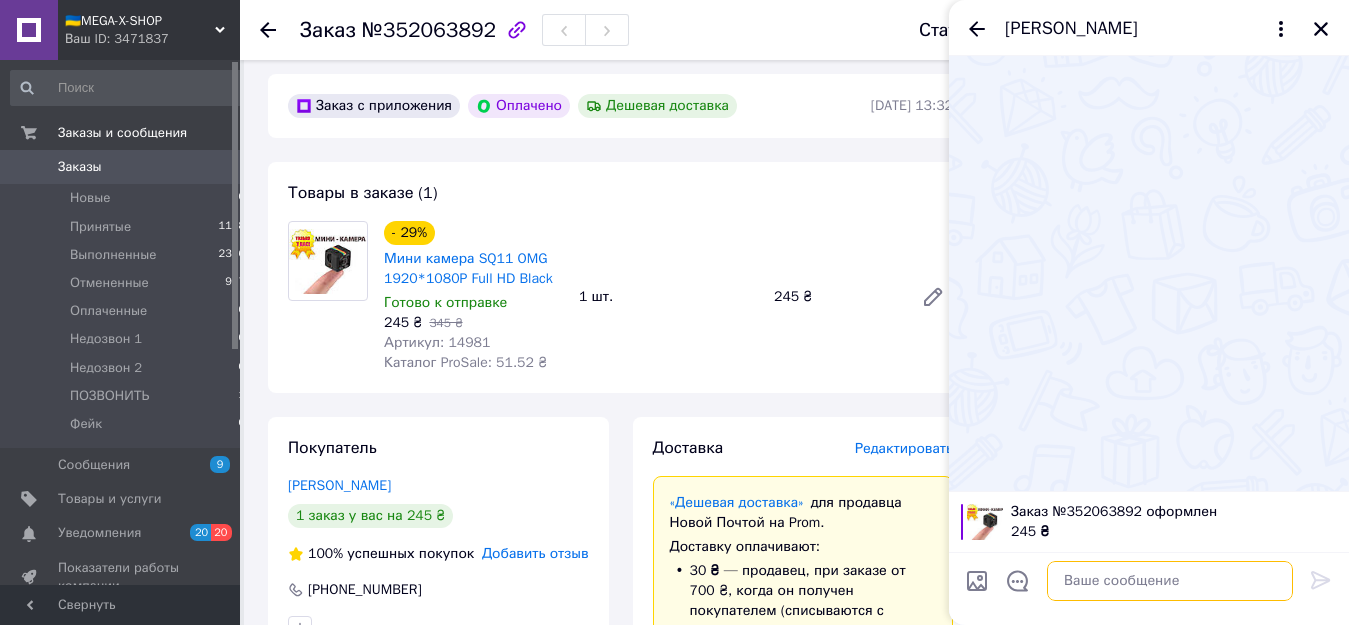 click at bounding box center [1170, 581] 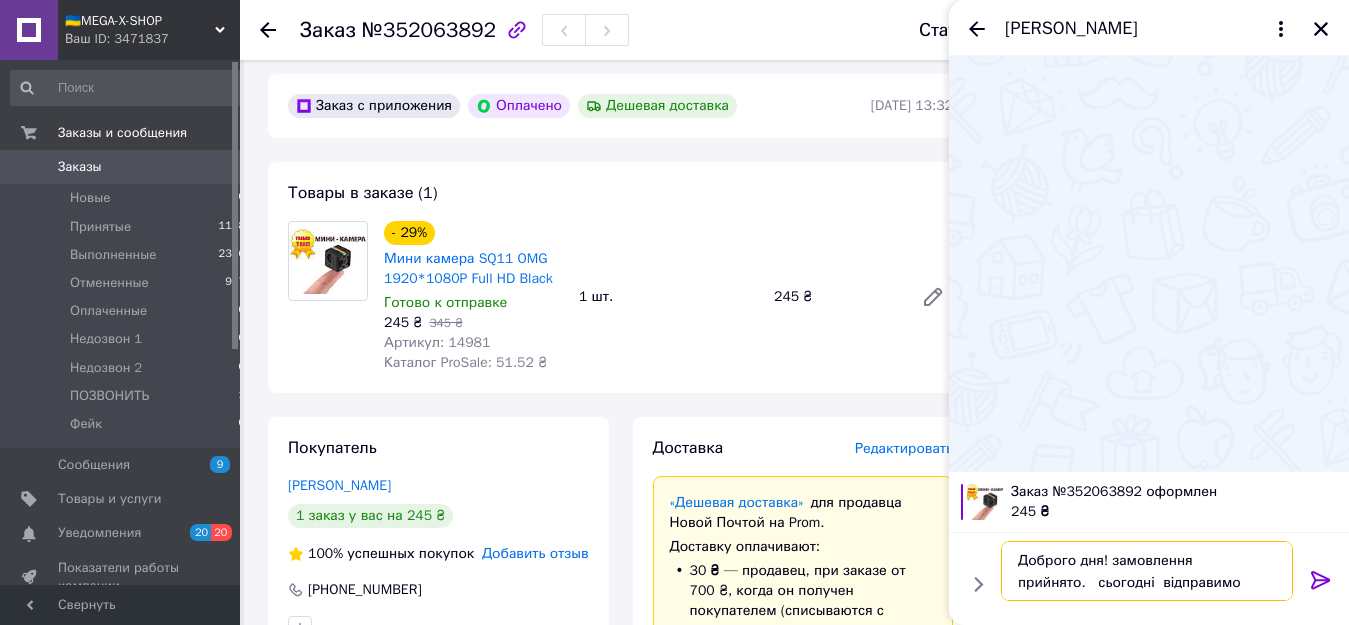 scroll, scrollTop: 2, scrollLeft: 0, axis: vertical 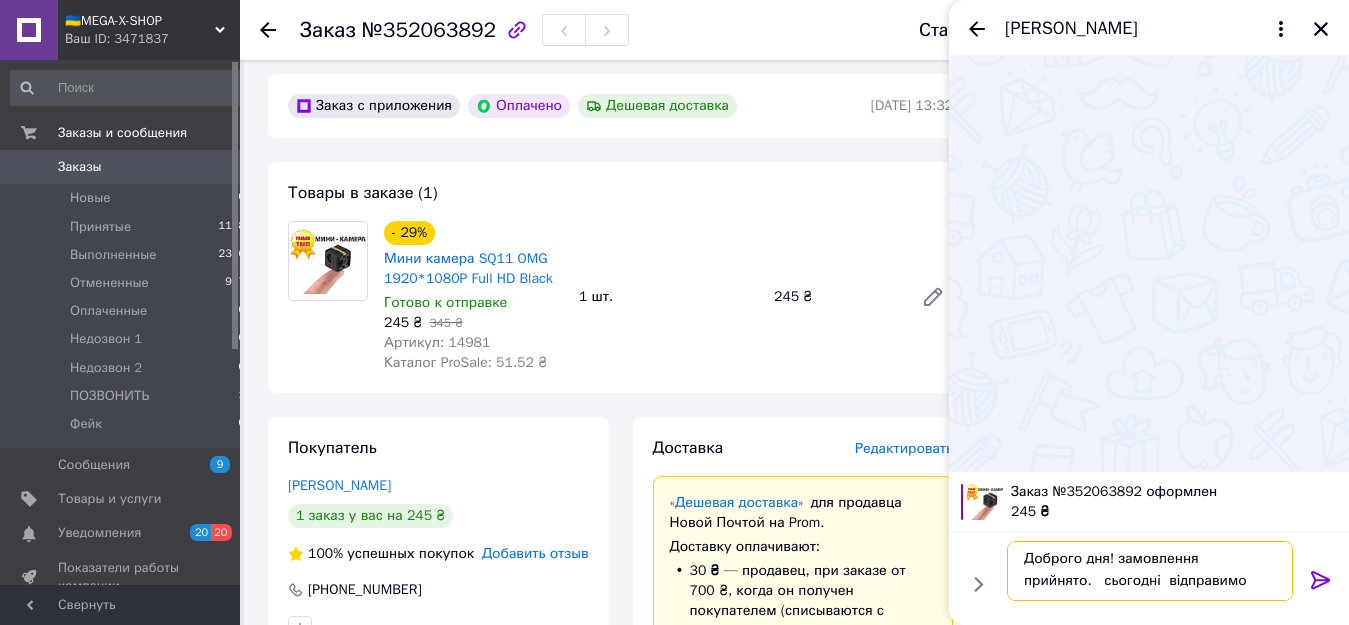 type 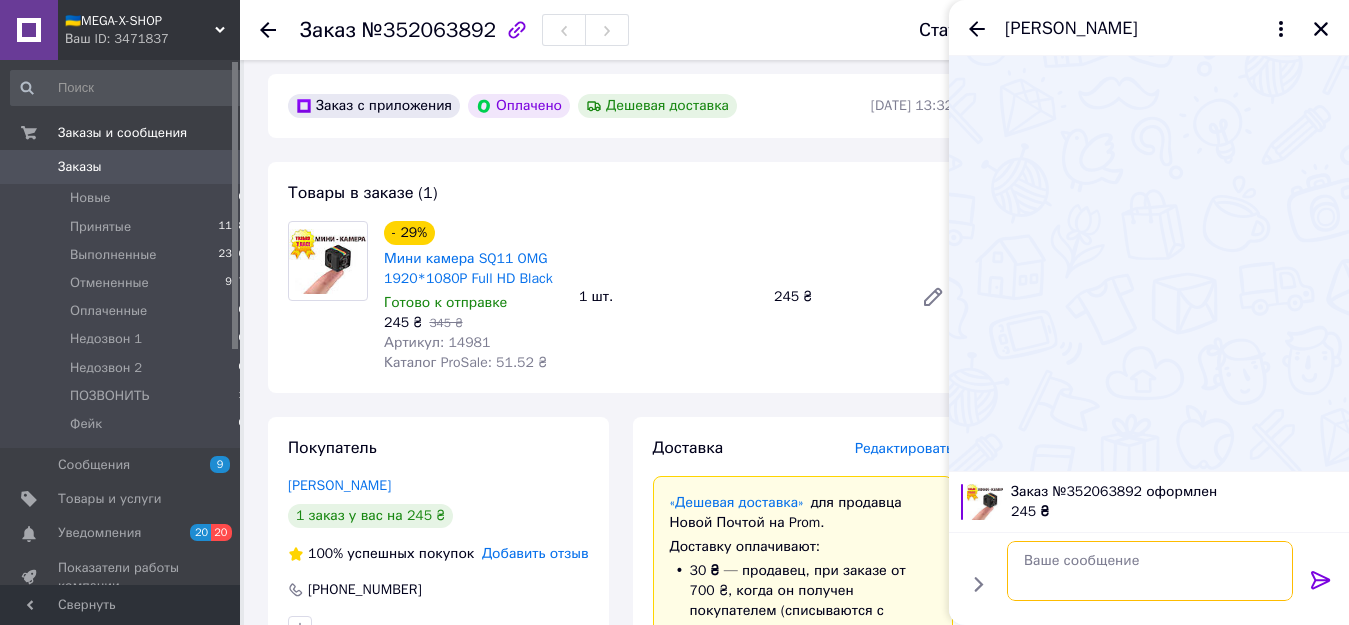 scroll, scrollTop: 0, scrollLeft: 0, axis: both 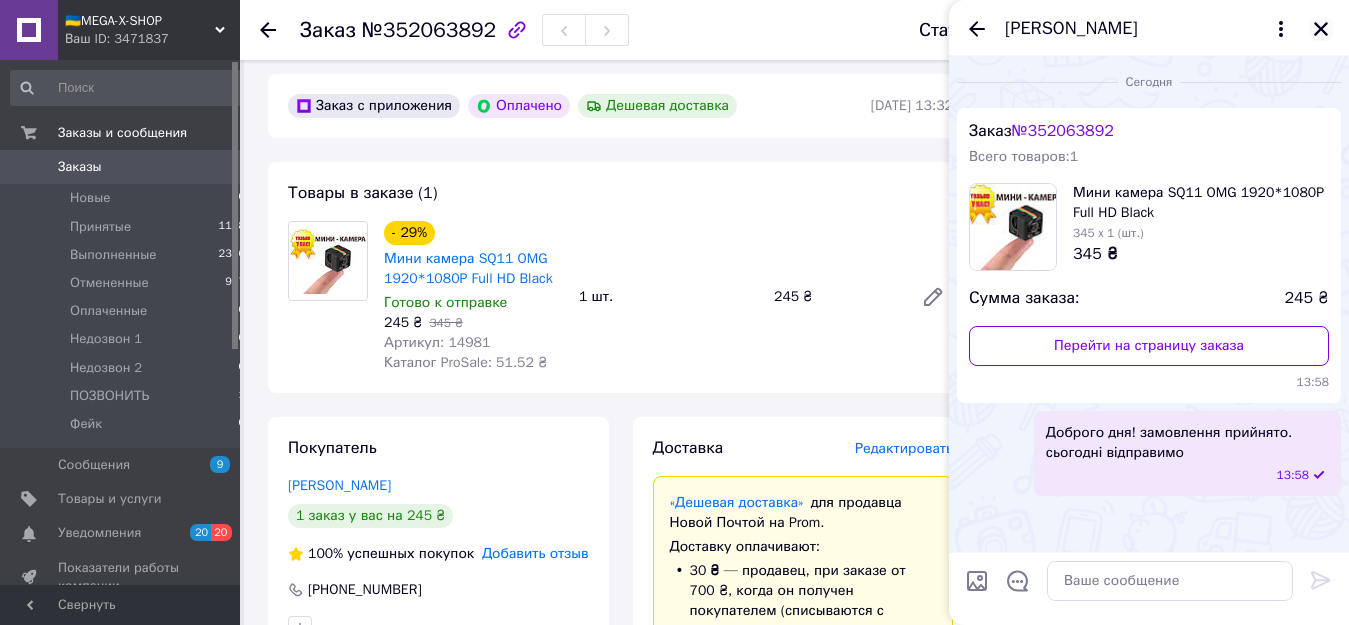 click 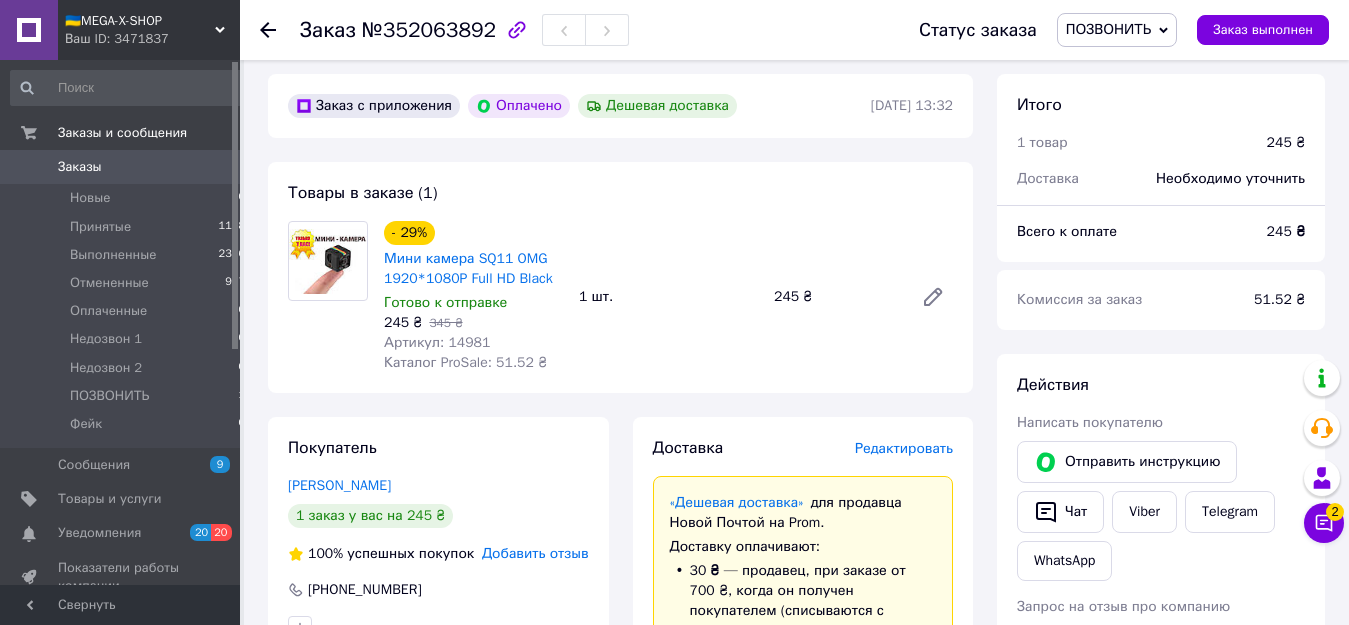 click on "ПОЗВОНИТЬ" at bounding box center [1108, 29] 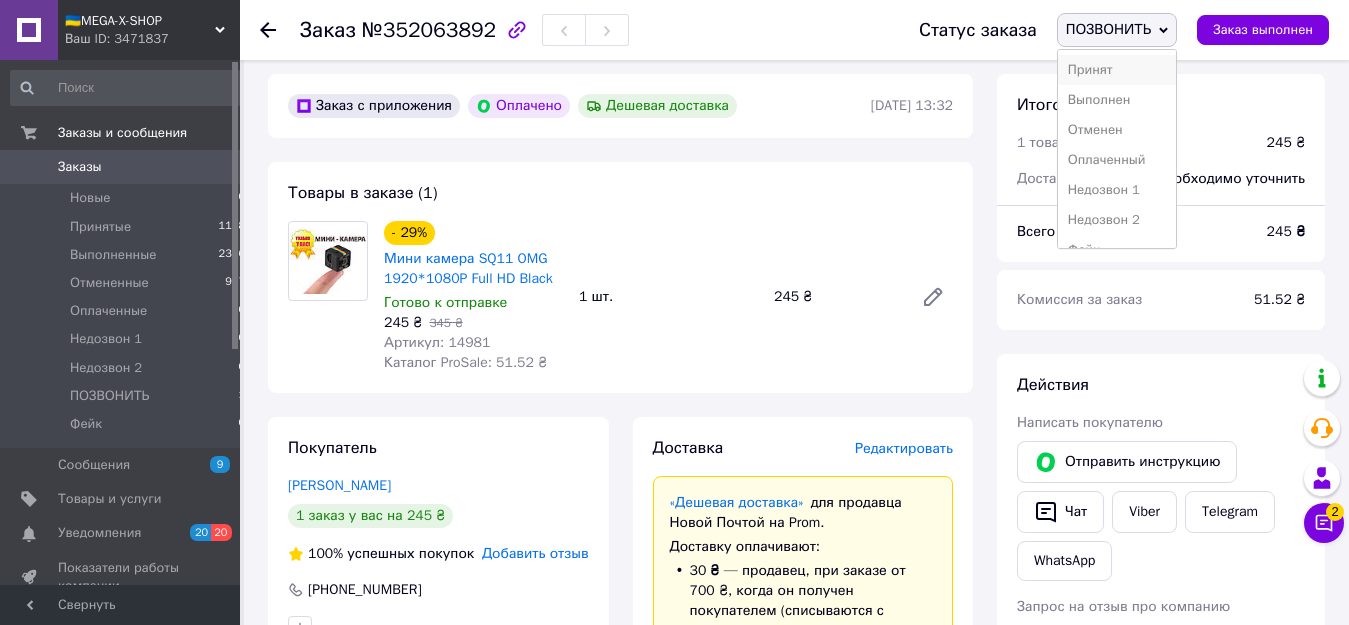click on "Принят" at bounding box center (1117, 70) 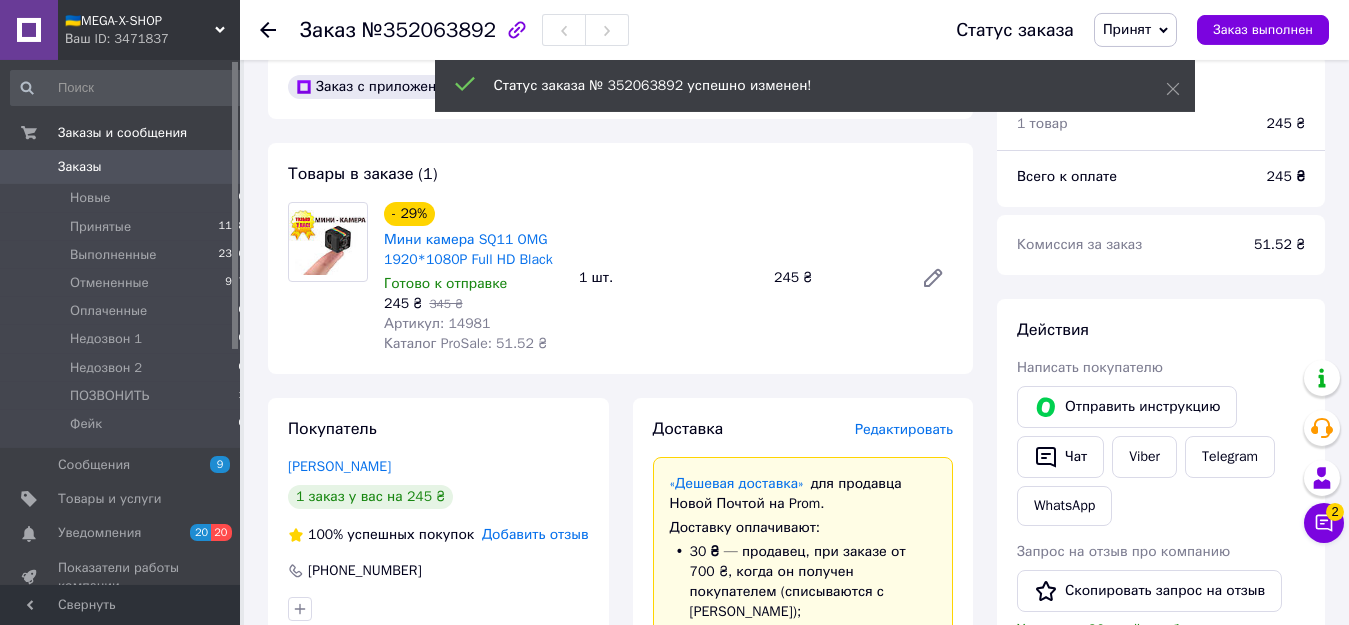 scroll, scrollTop: 612, scrollLeft: 0, axis: vertical 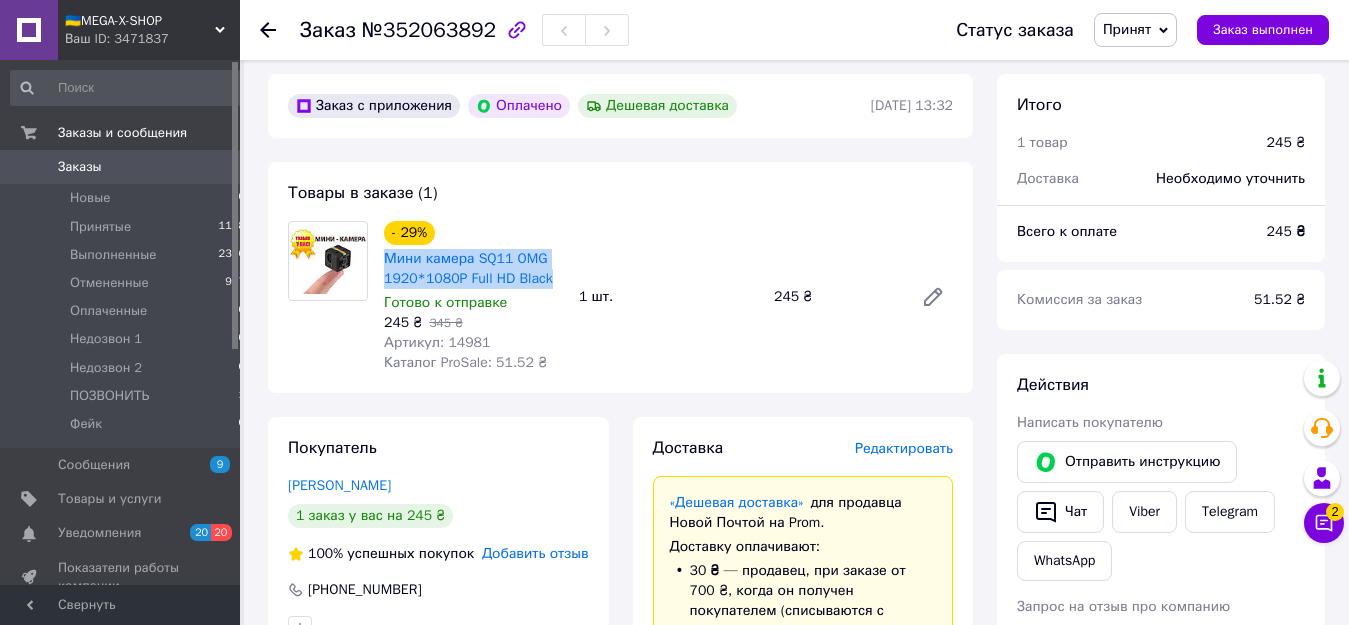 drag, startPoint x: 549, startPoint y: 273, endPoint x: 383, endPoint y: 258, distance: 166.67633 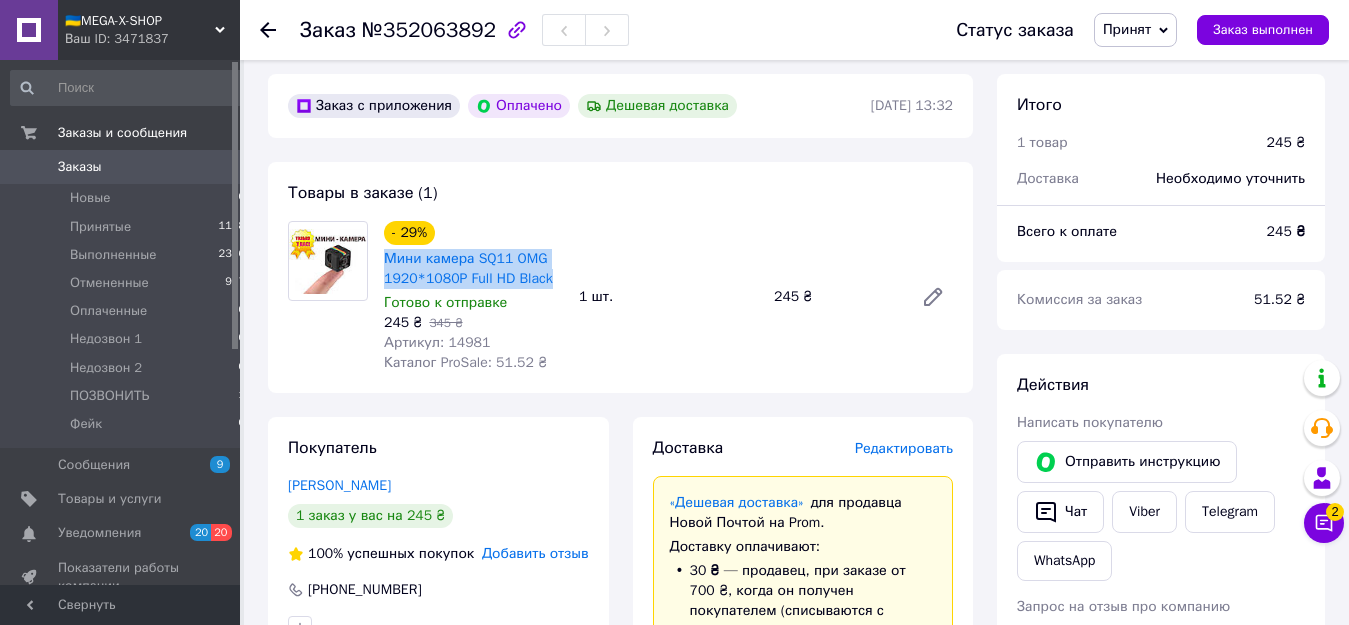 click on "Мини камера SQ11 OMG 1920*1080P Full HD Black" at bounding box center [473, 269] 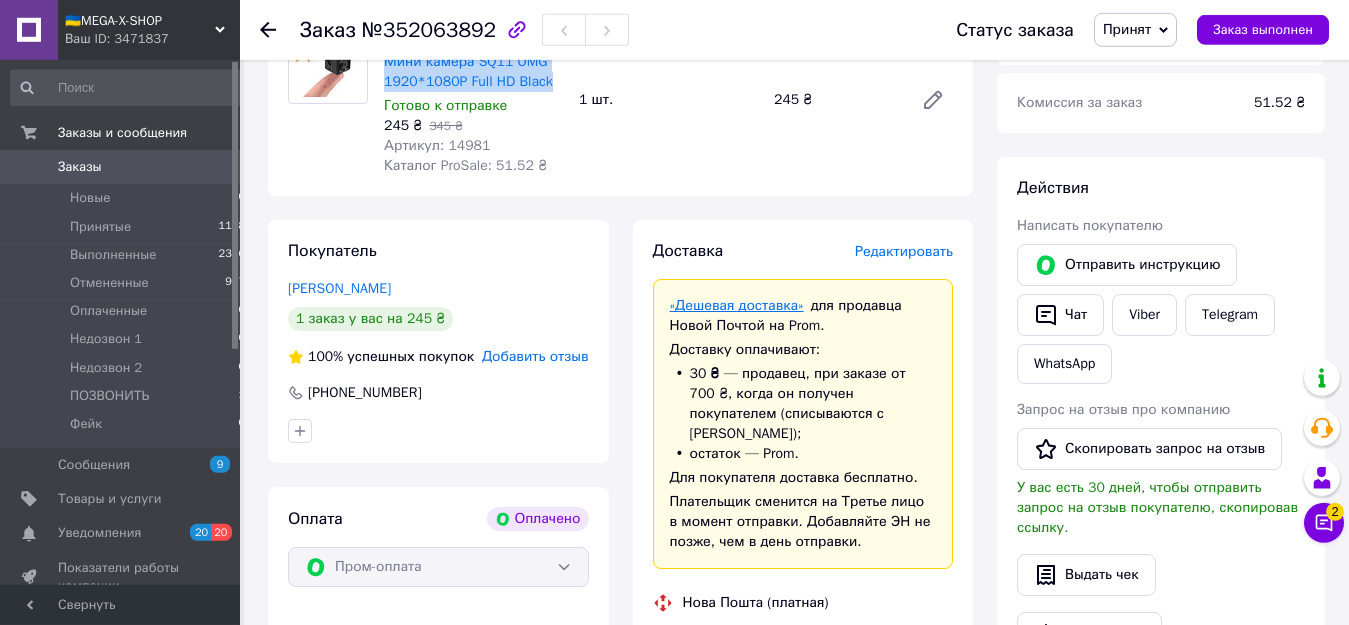 scroll, scrollTop: 1020, scrollLeft: 0, axis: vertical 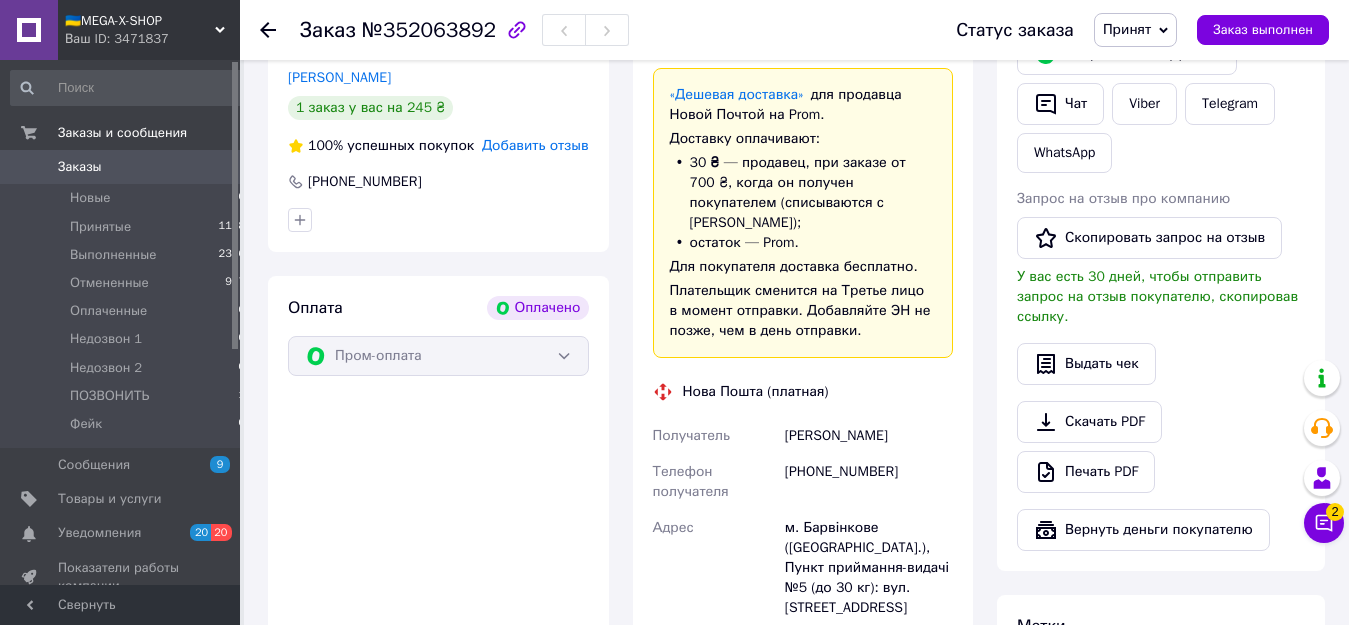 click on "[PHONE_NUMBER]" at bounding box center (869, 482) 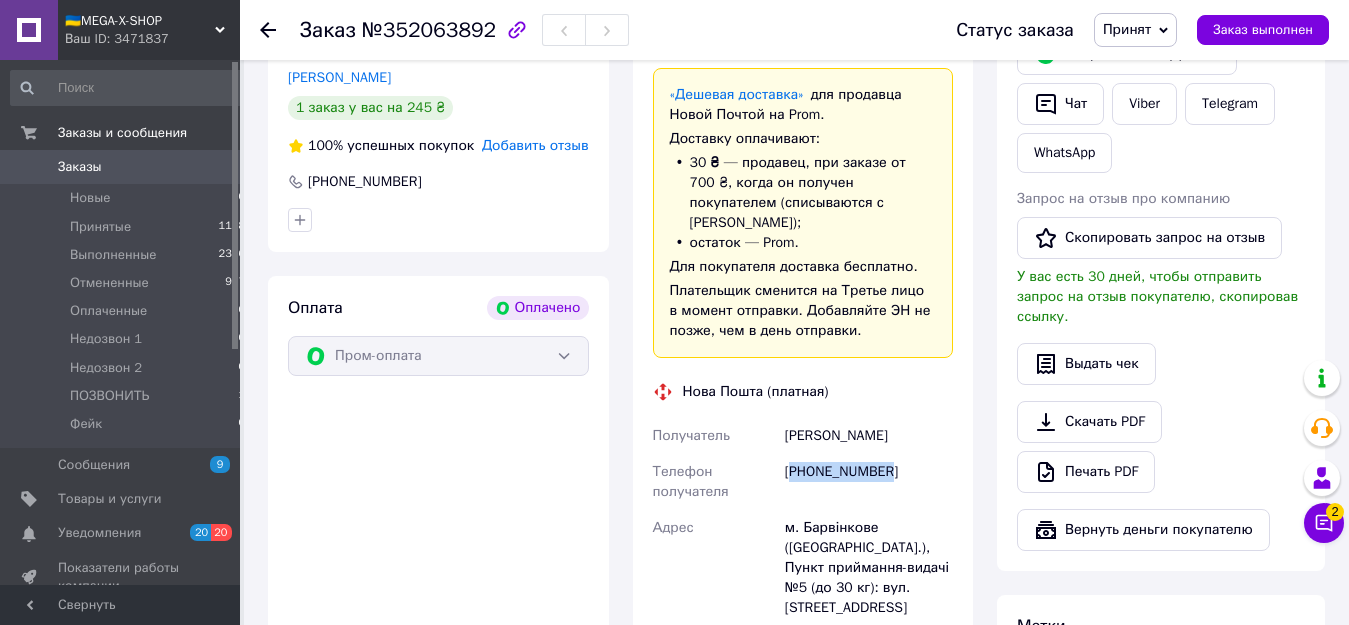 click on "[PHONE_NUMBER]" at bounding box center [869, 482] 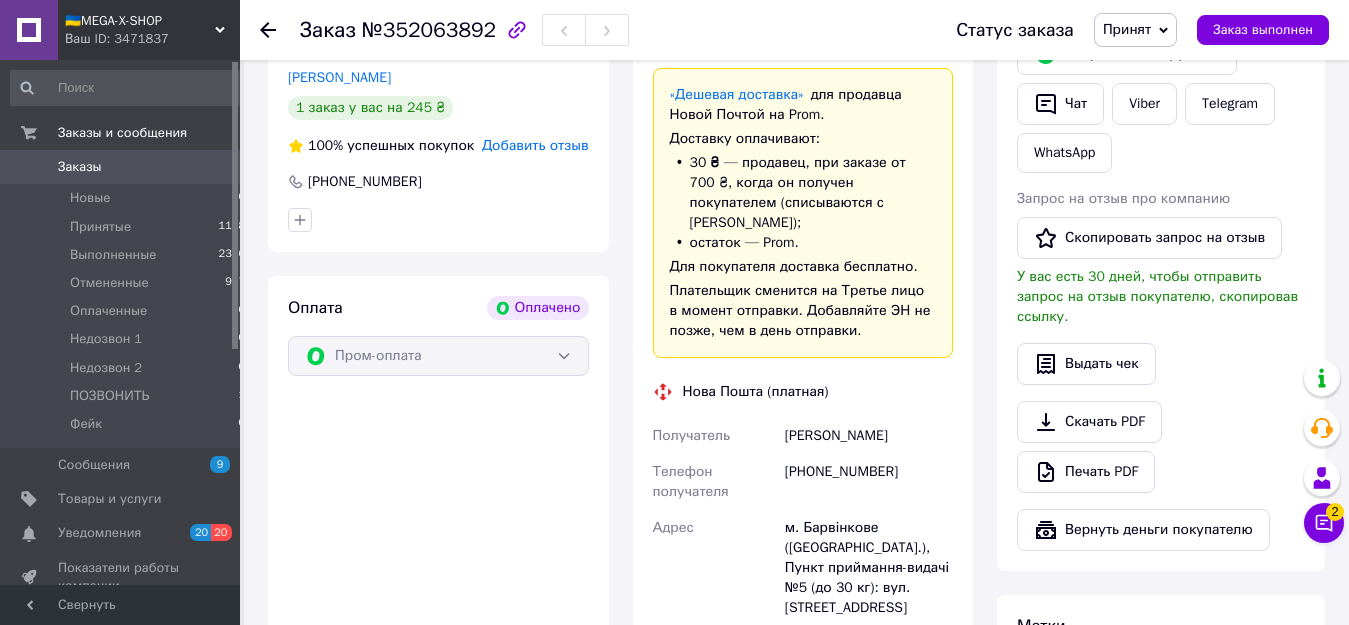 click on "[PERSON_NAME]" at bounding box center [869, 436] 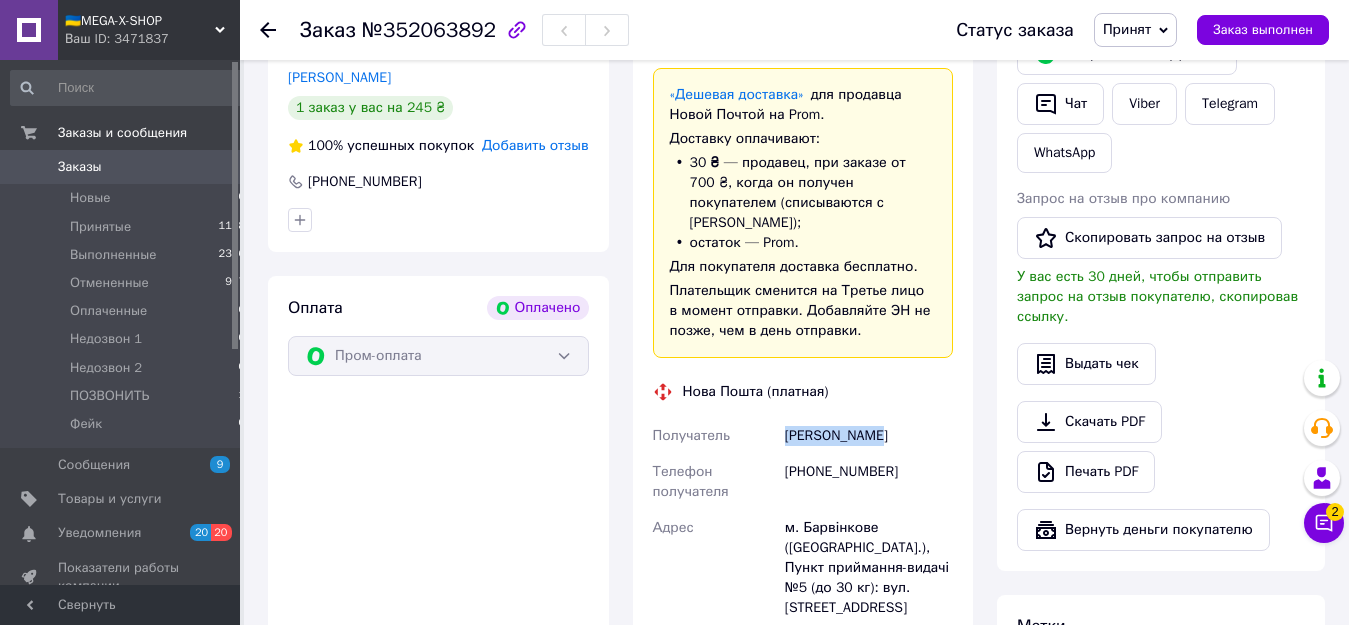click on "[PERSON_NAME]" at bounding box center [869, 436] 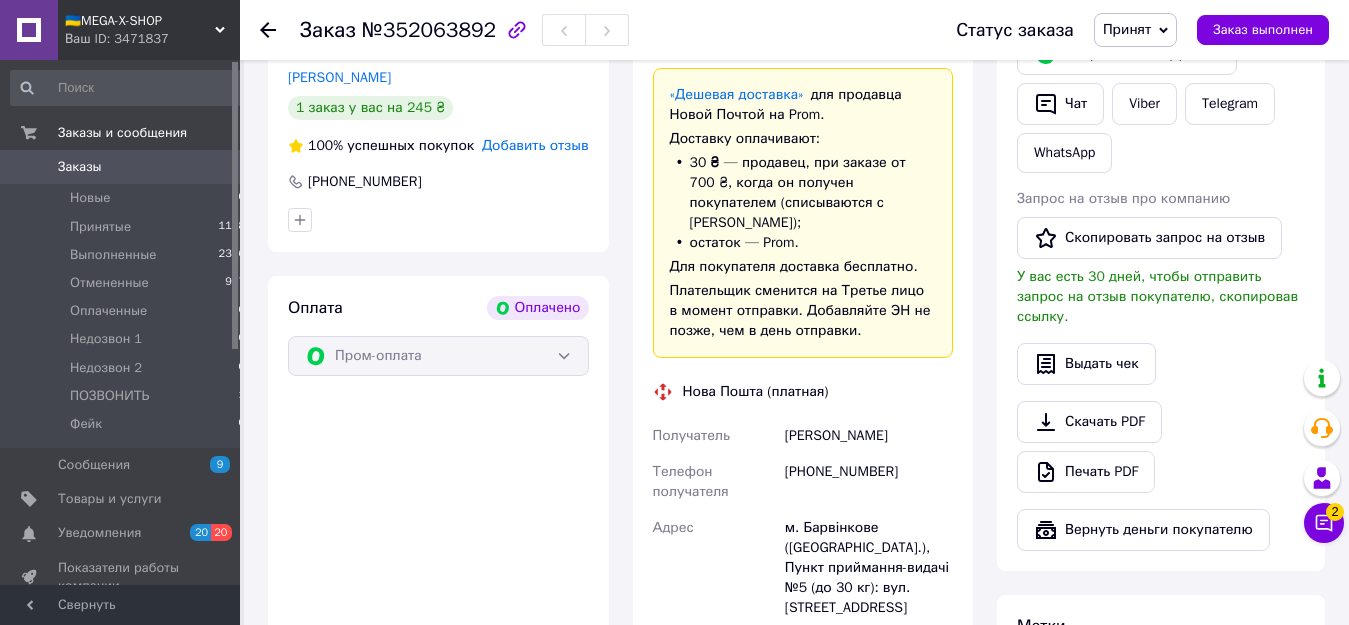 click on "[PERSON_NAME]" at bounding box center (869, 436) 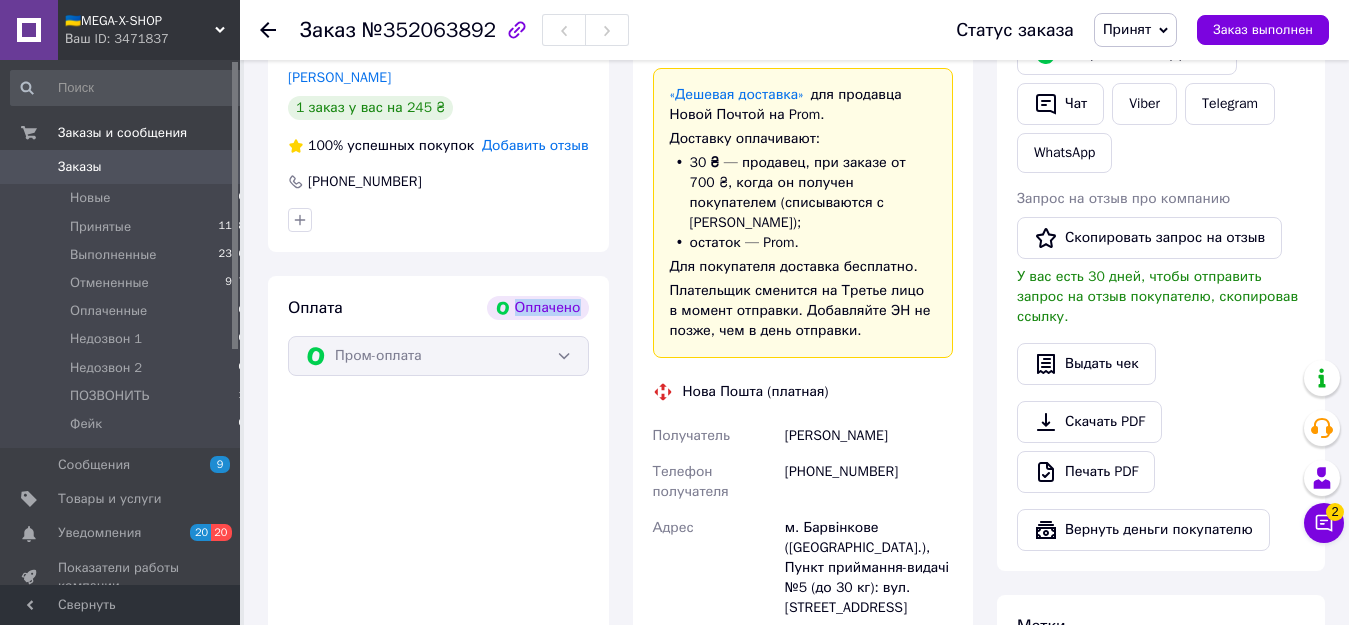 click on "Свернуть" at bounding box center [120, 605] 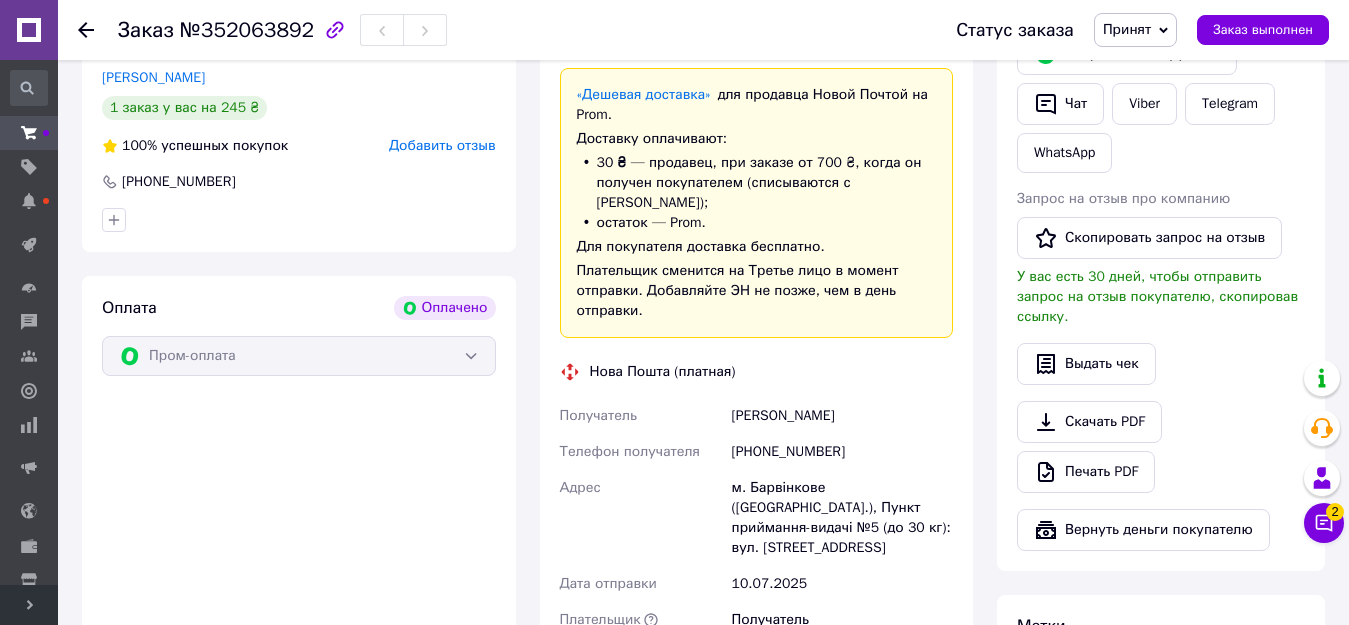 click on "Развернуть" at bounding box center [29, 605] 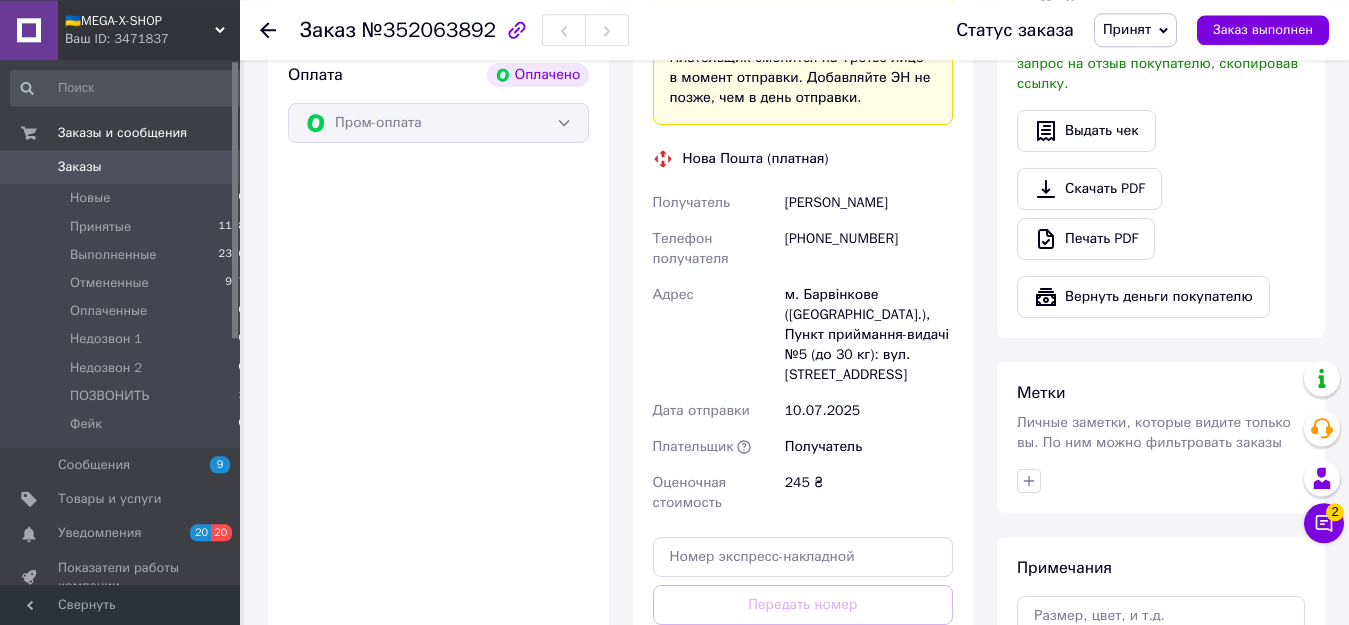 scroll, scrollTop: 1326, scrollLeft: 0, axis: vertical 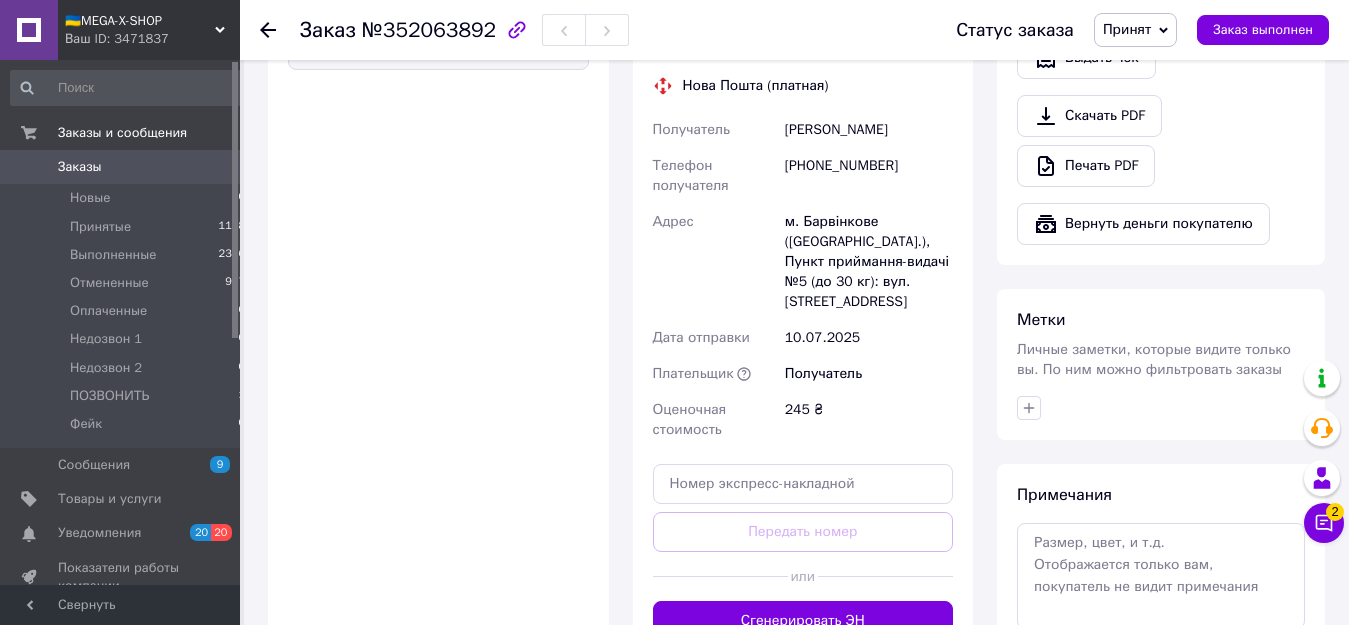 click on "м. Барвінкове ([GEOGRAPHIC_DATA].), Пункт приймання-видачі №5 (до 30 кг): вул. [STREET_ADDRESS]" at bounding box center (869, 262) 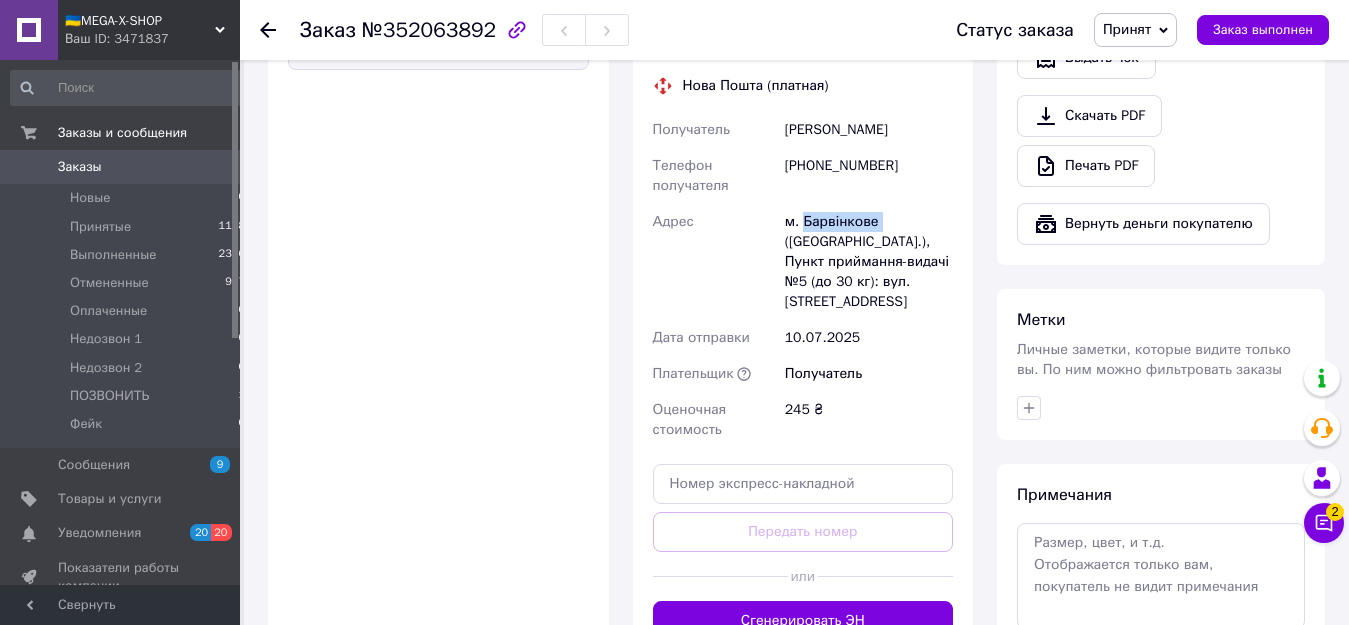 click on "м. Барвінкове ([GEOGRAPHIC_DATA].), Пункт приймання-видачі №5 (до 30 кг): вул. [STREET_ADDRESS]" at bounding box center (869, 262) 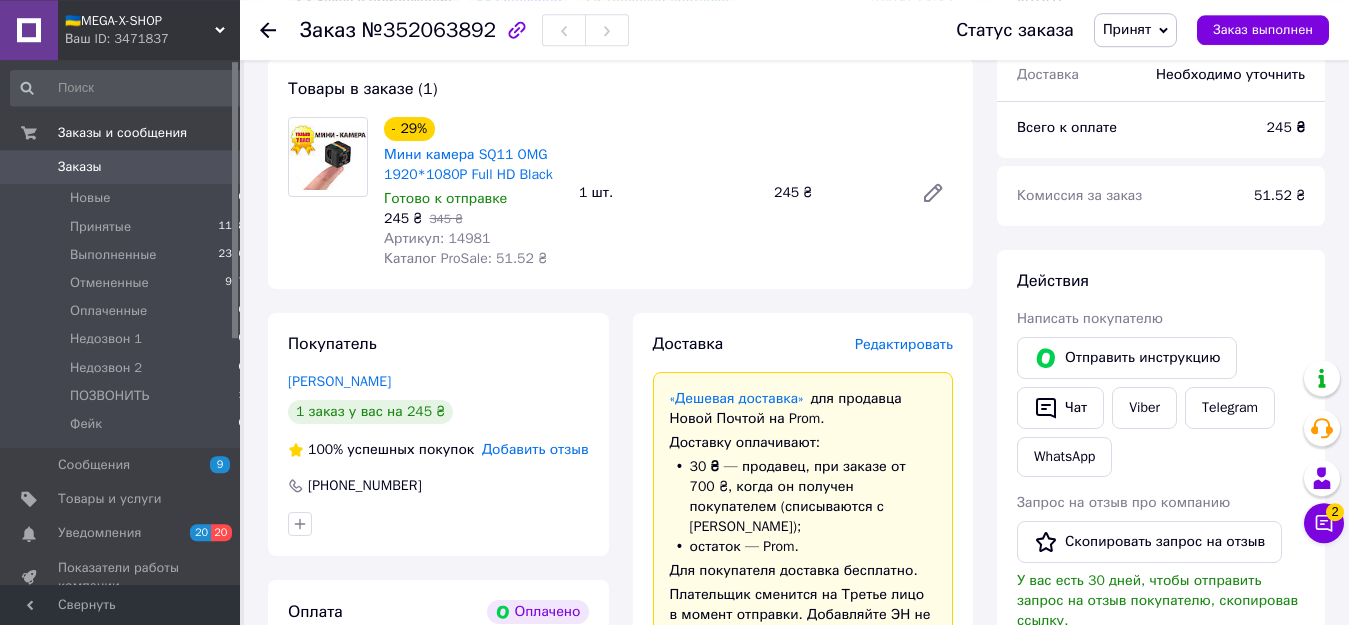 scroll, scrollTop: 714, scrollLeft: 0, axis: vertical 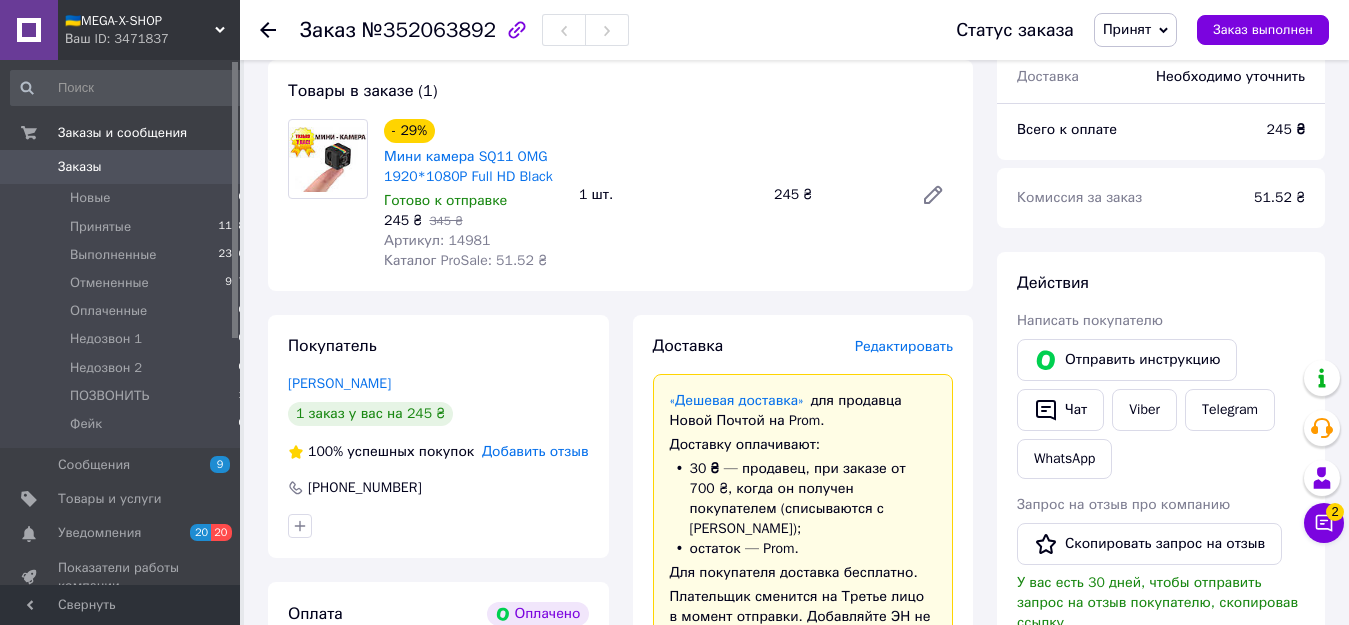 click 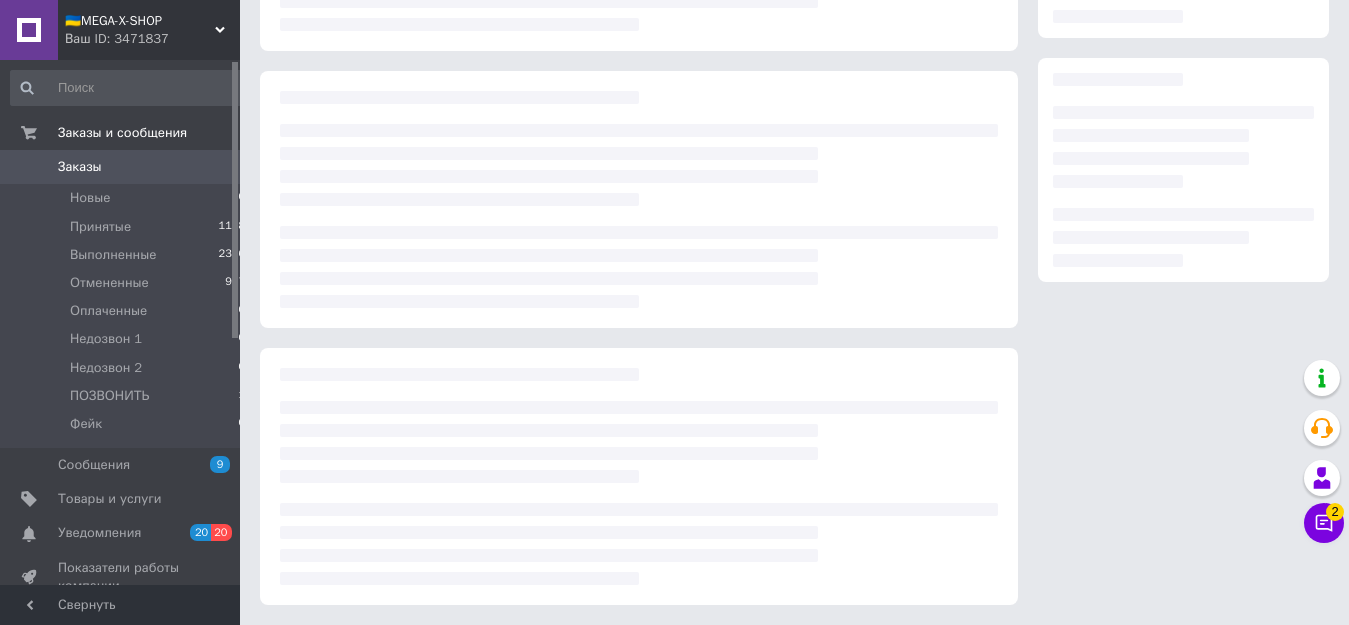 scroll, scrollTop: 0, scrollLeft: 0, axis: both 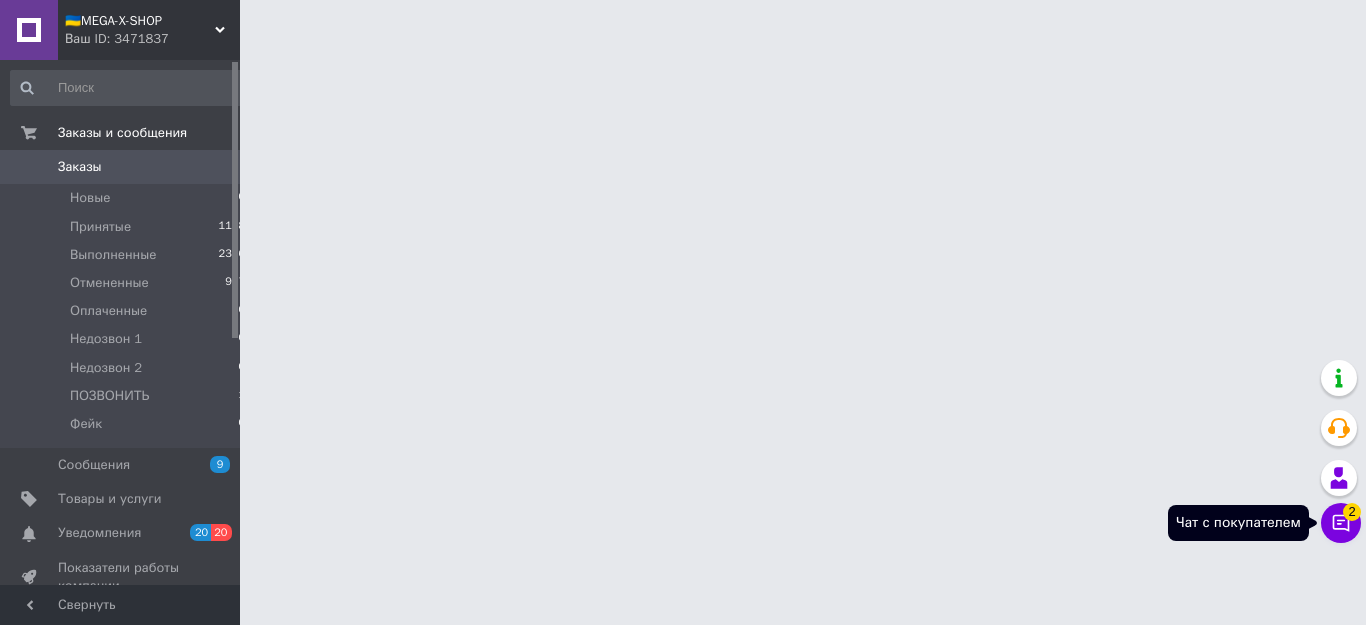 click on "Чат с покупателем 2" at bounding box center [1341, 523] 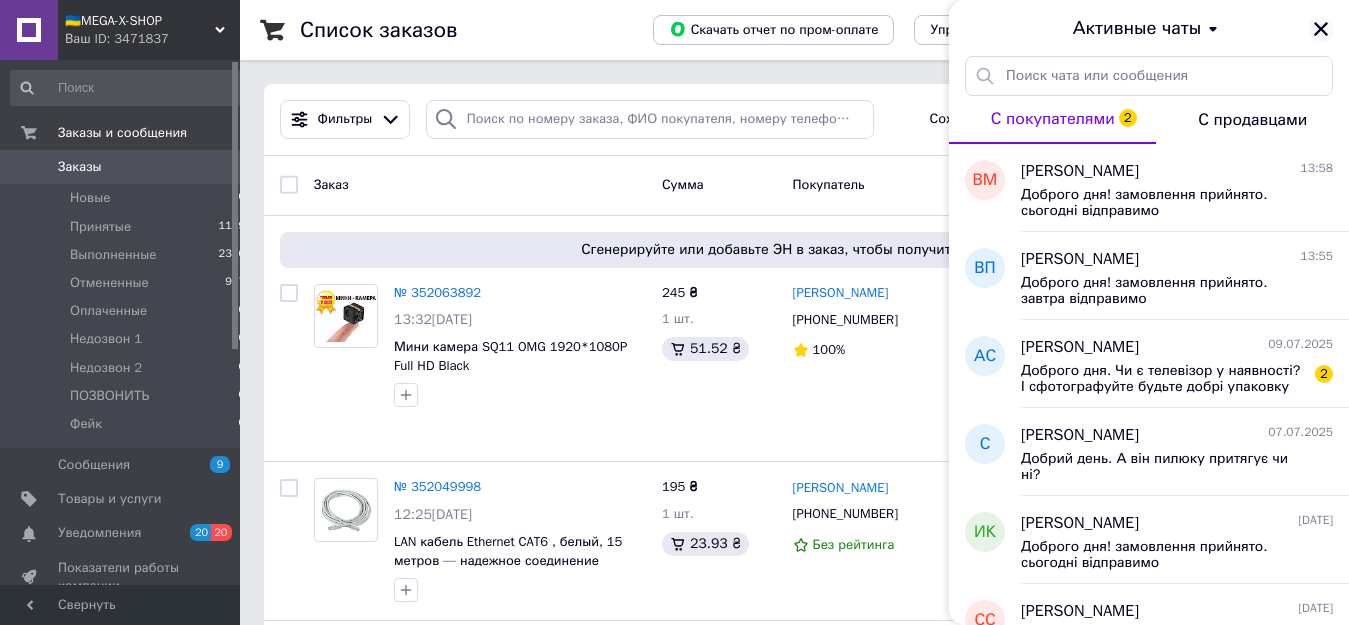 click 